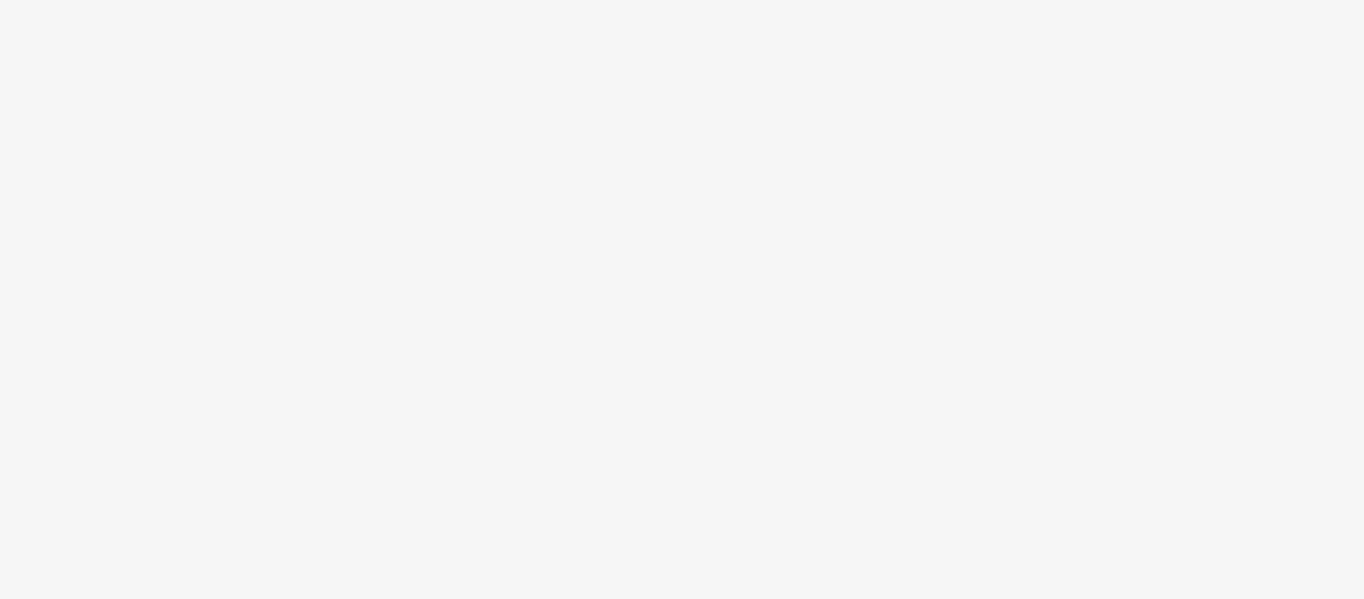 scroll, scrollTop: 0, scrollLeft: 0, axis: both 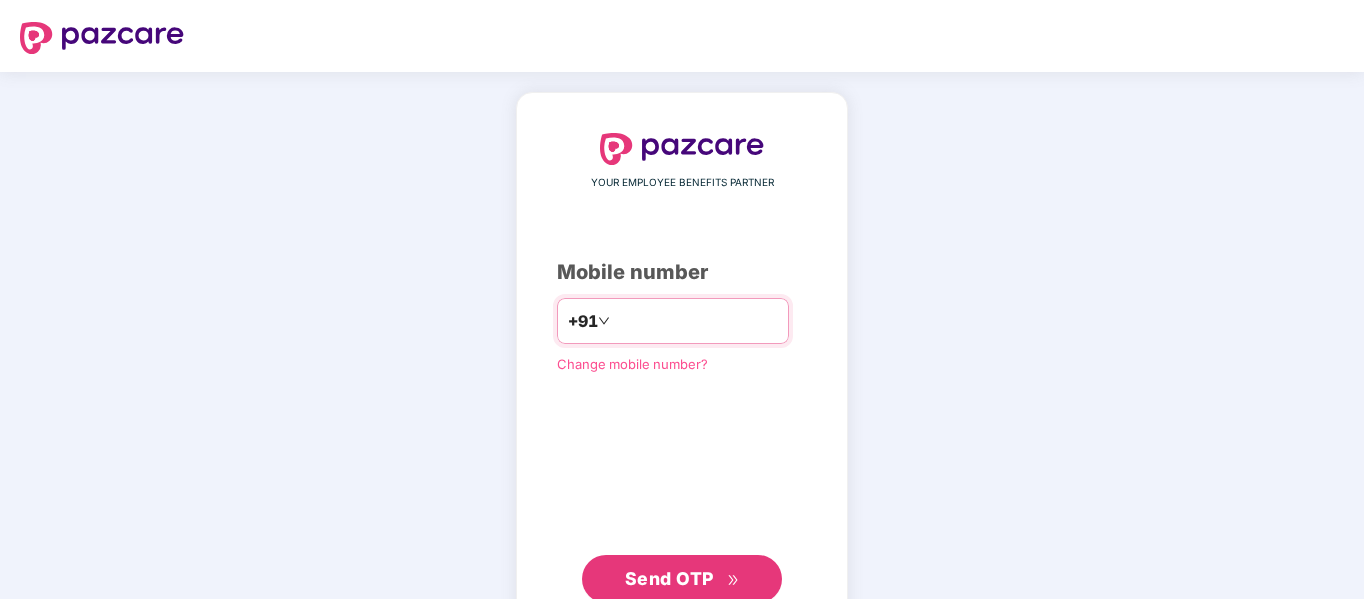 click at bounding box center (696, 321) 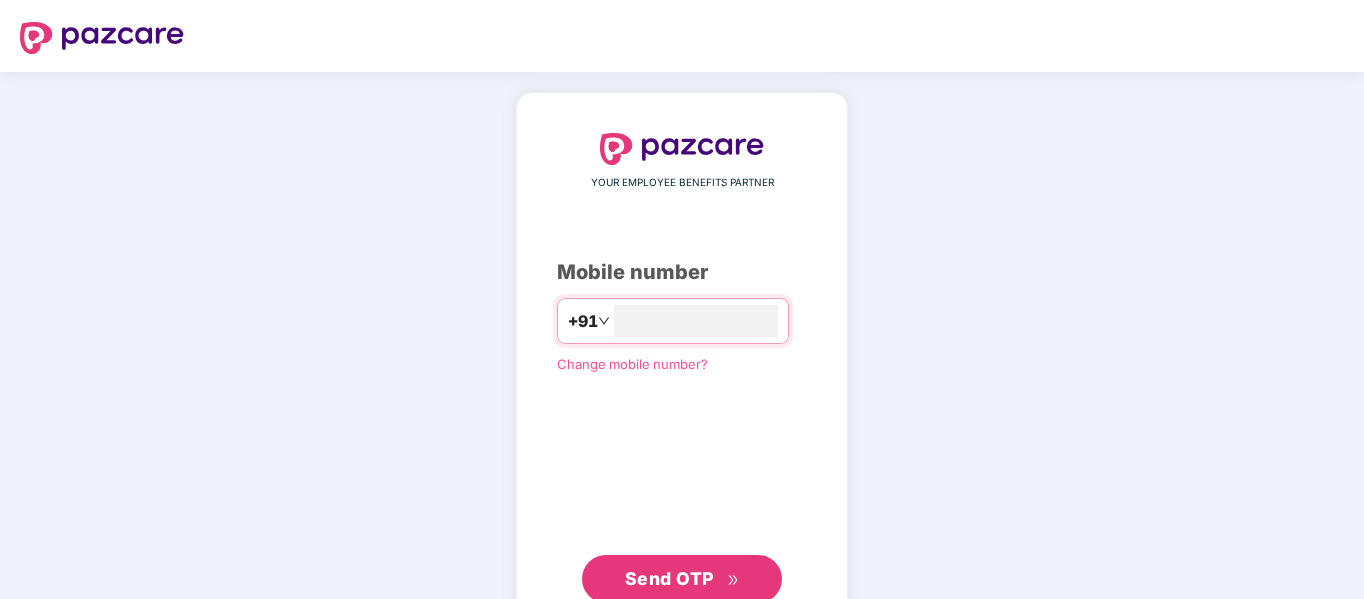 scroll, scrollTop: 65, scrollLeft: 0, axis: vertical 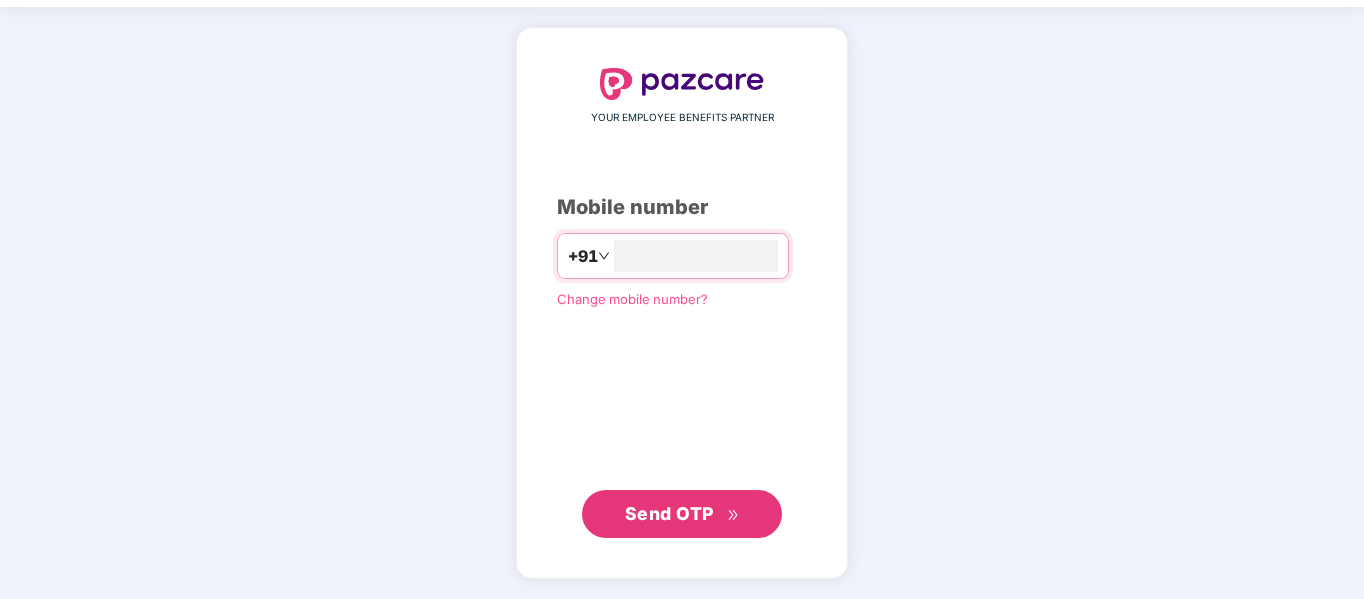 type on "**********" 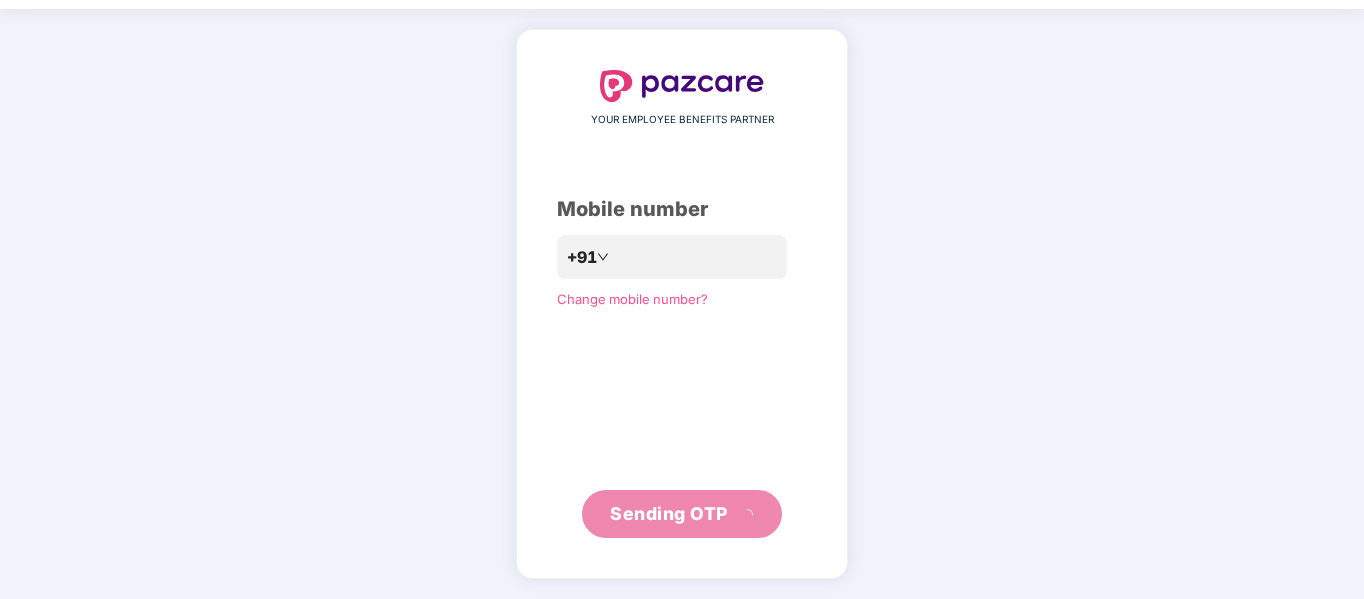 scroll, scrollTop: 53, scrollLeft: 0, axis: vertical 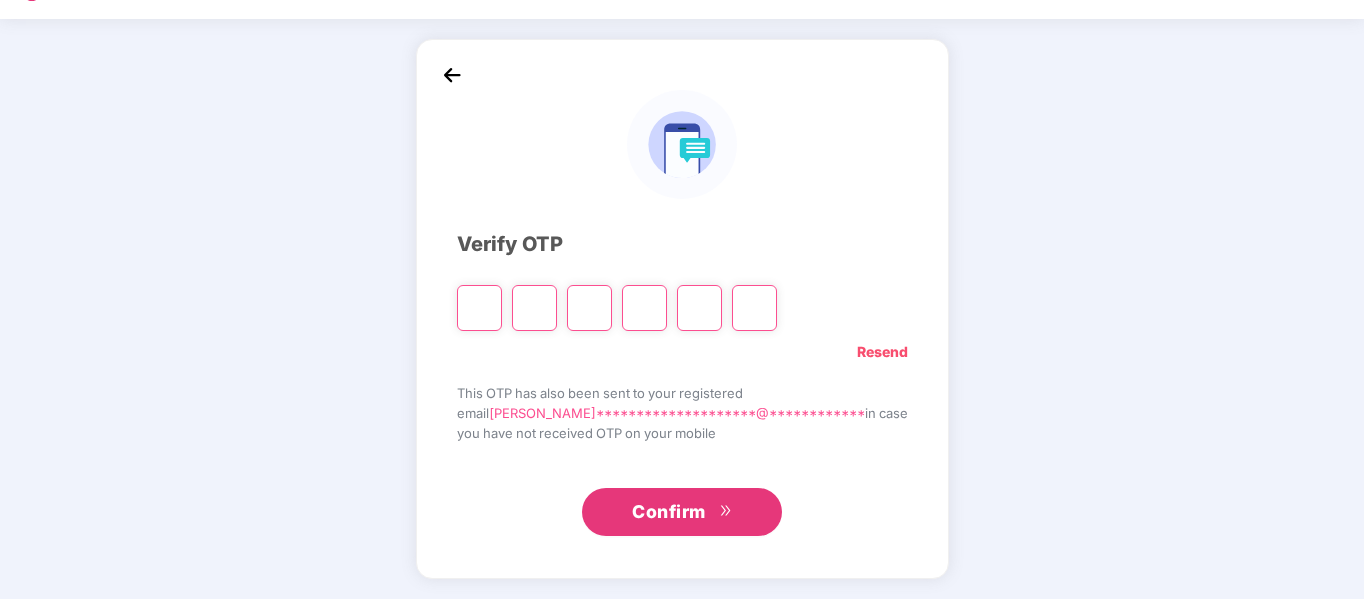 type on "*" 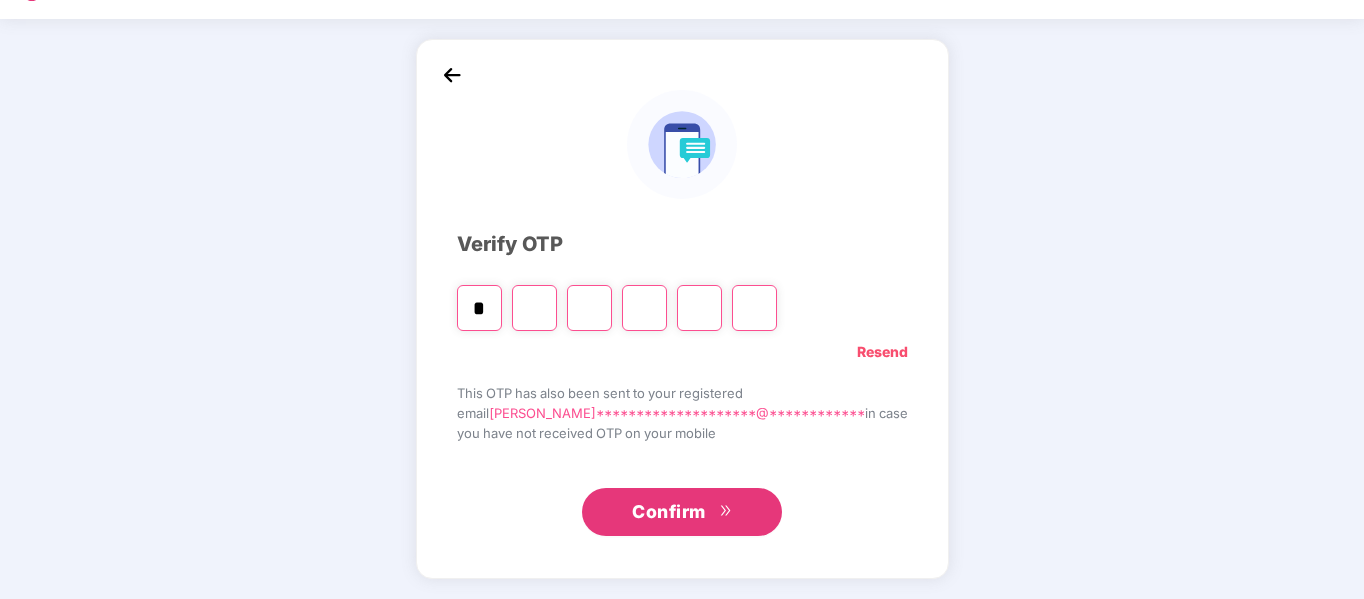 type on "*" 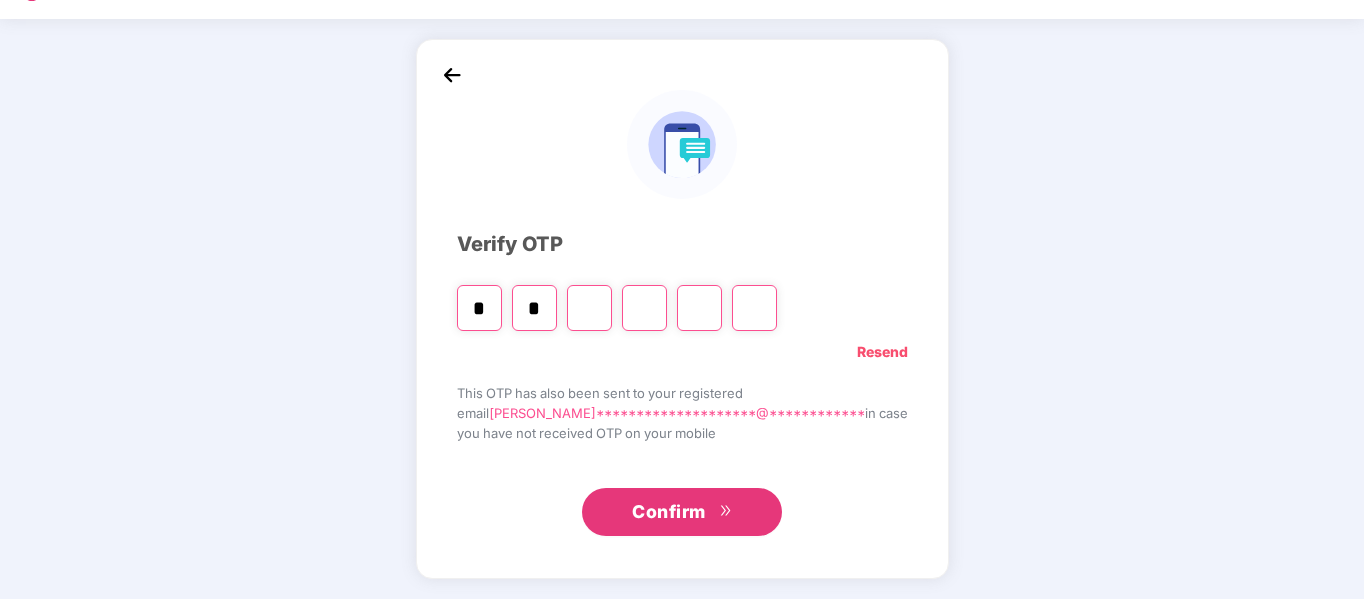 type on "*" 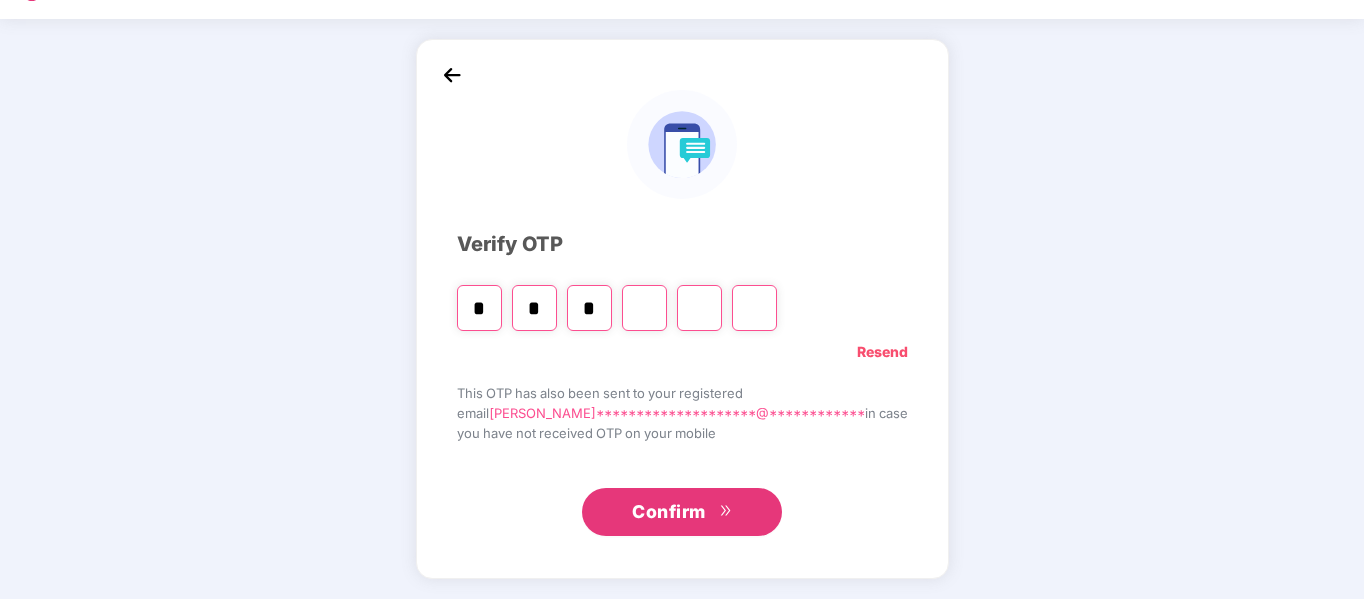 type on "*" 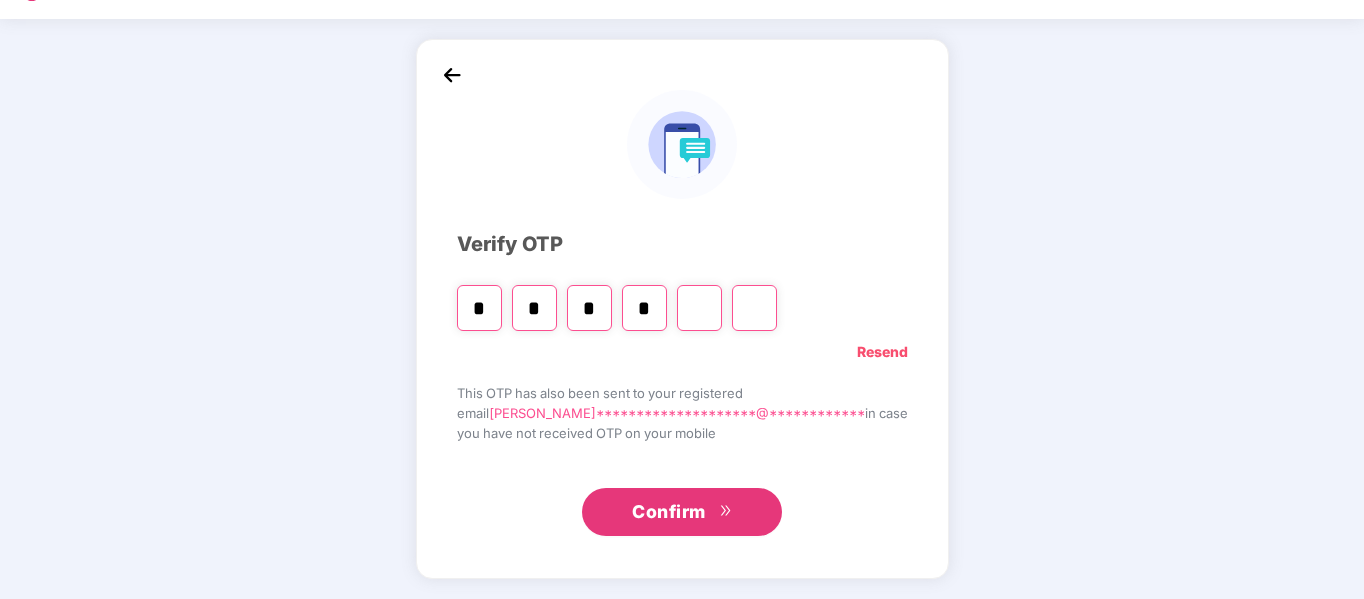type on "*" 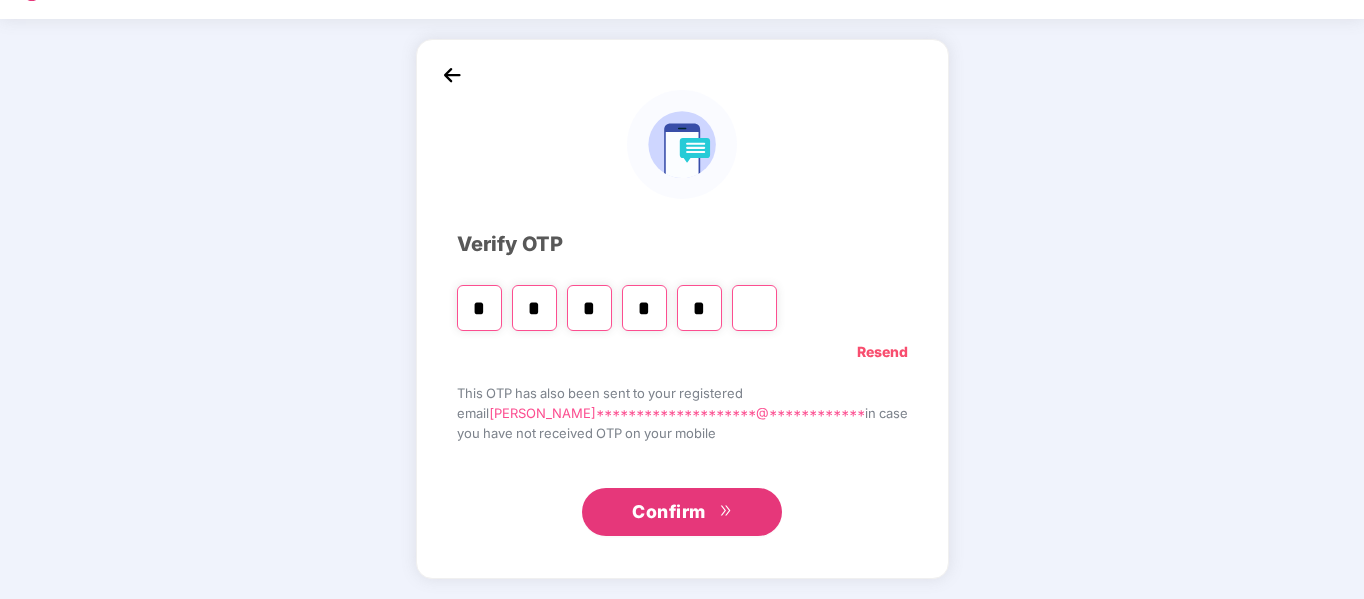 type on "*" 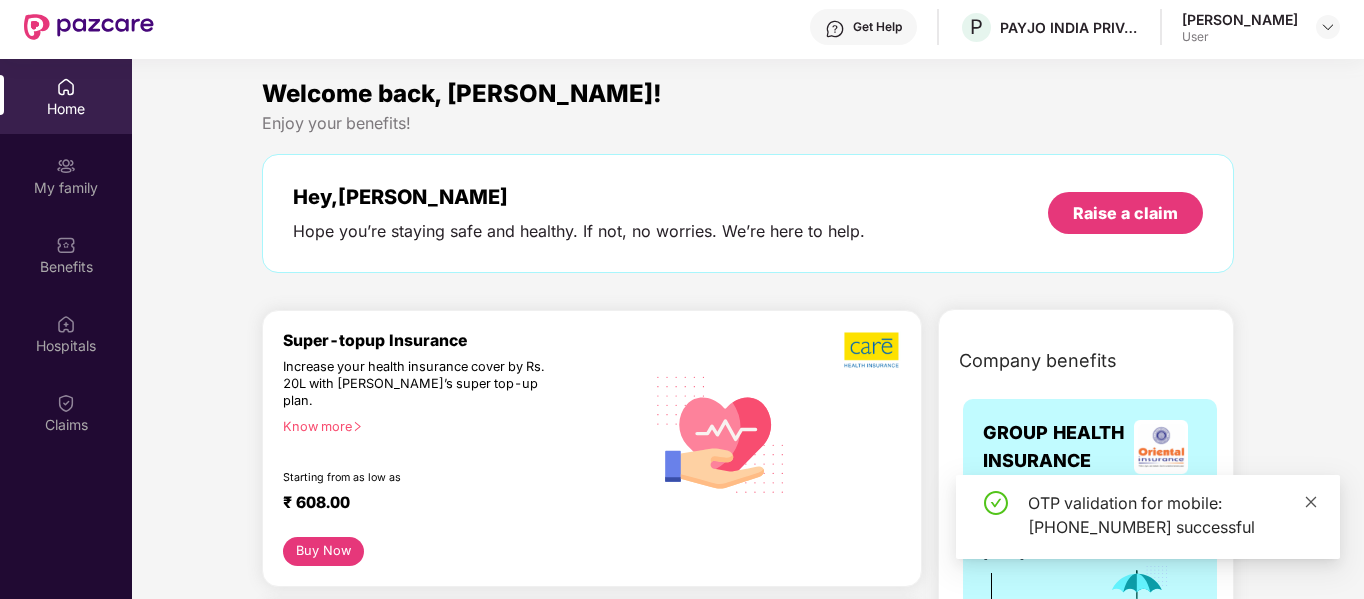 click 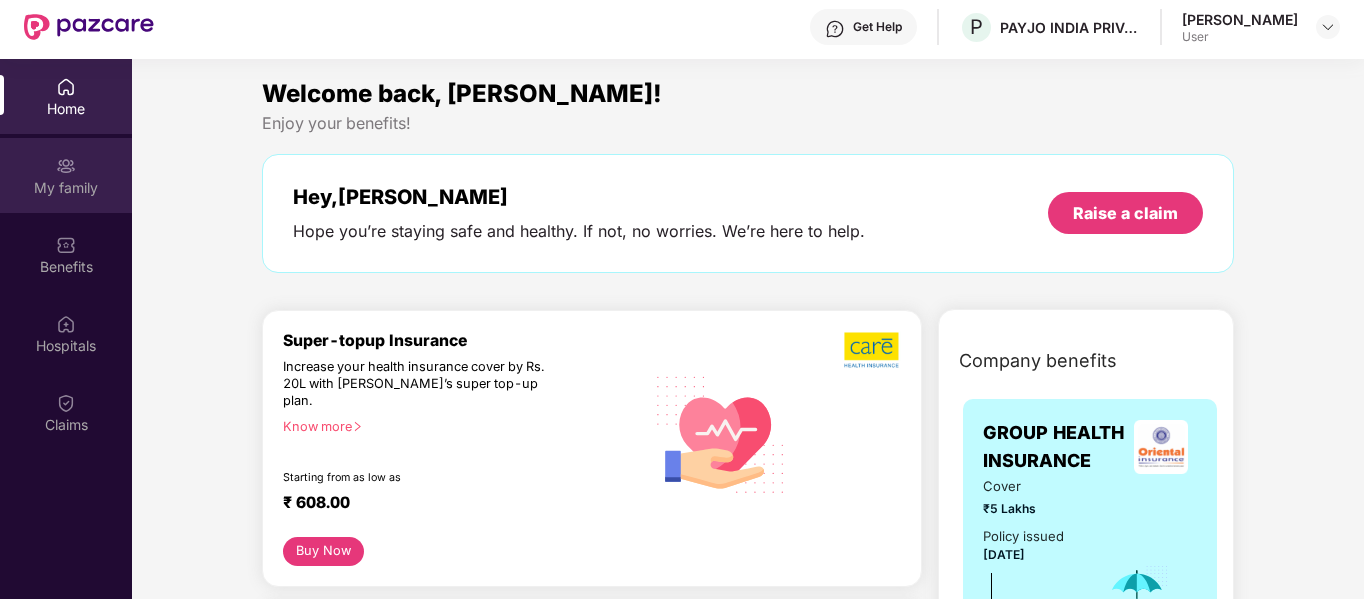 click at bounding box center [66, 166] 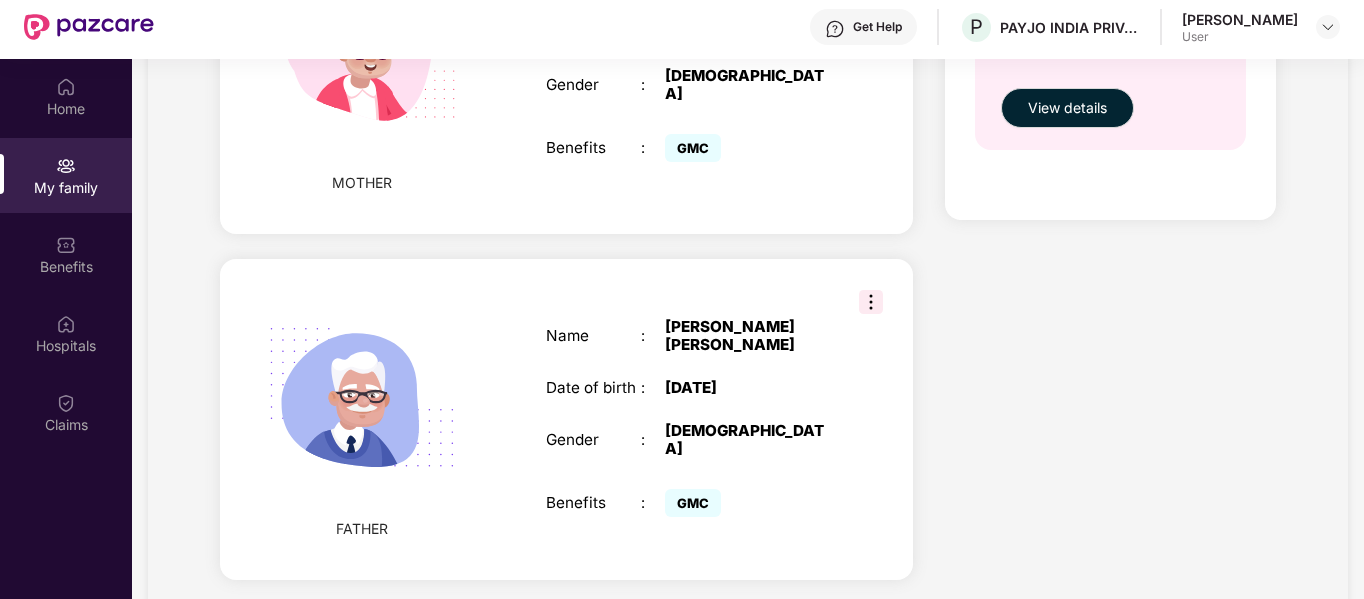 scroll, scrollTop: 932, scrollLeft: 0, axis: vertical 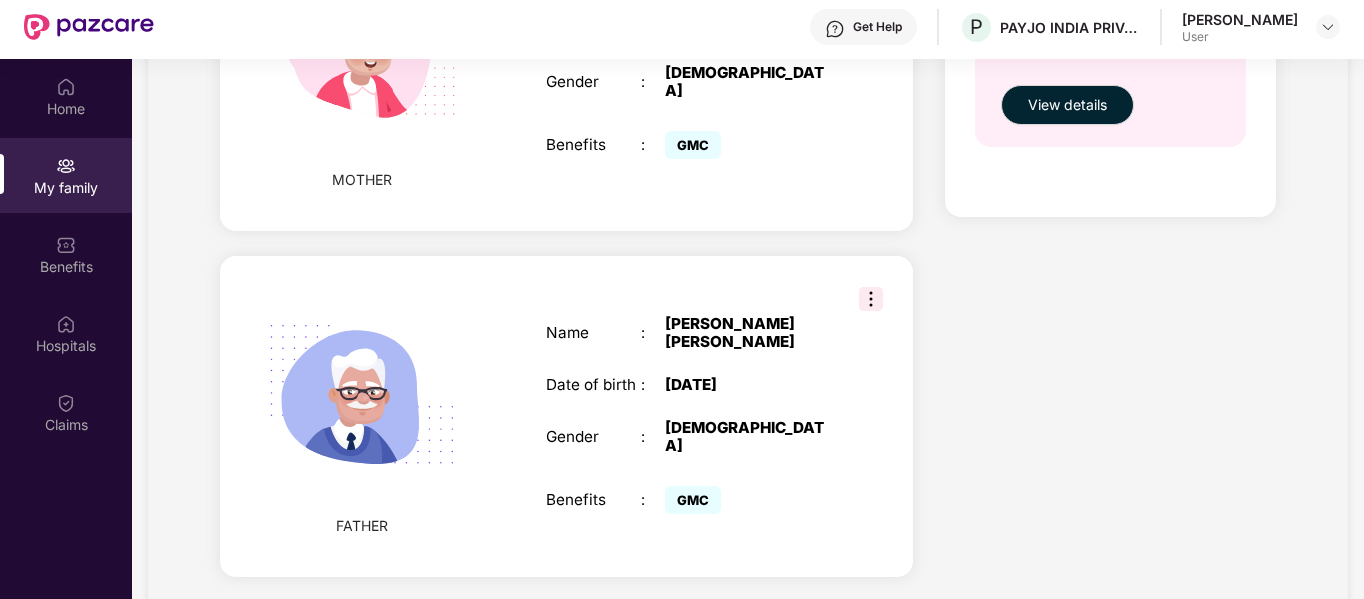 click at bounding box center (871, 299) 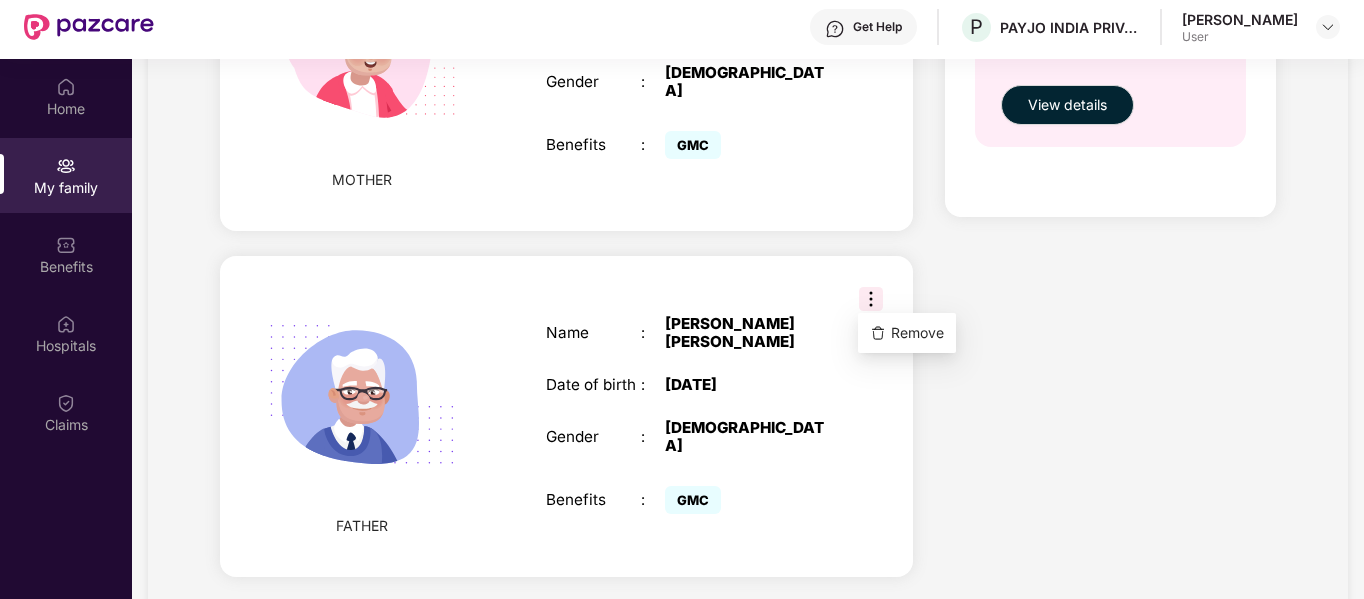 click on "Health Cover    cover ₹5 Lakhs    Policy issued [DATE] Policy Expiry [DATE] Enabled for 3 family members View details   Accidental Cover   cover ₹5 Lakhs    Policy issued [DATE] Policy Expiry [DATE] Enabled for 1 family member View details" at bounding box center (1110, -73) 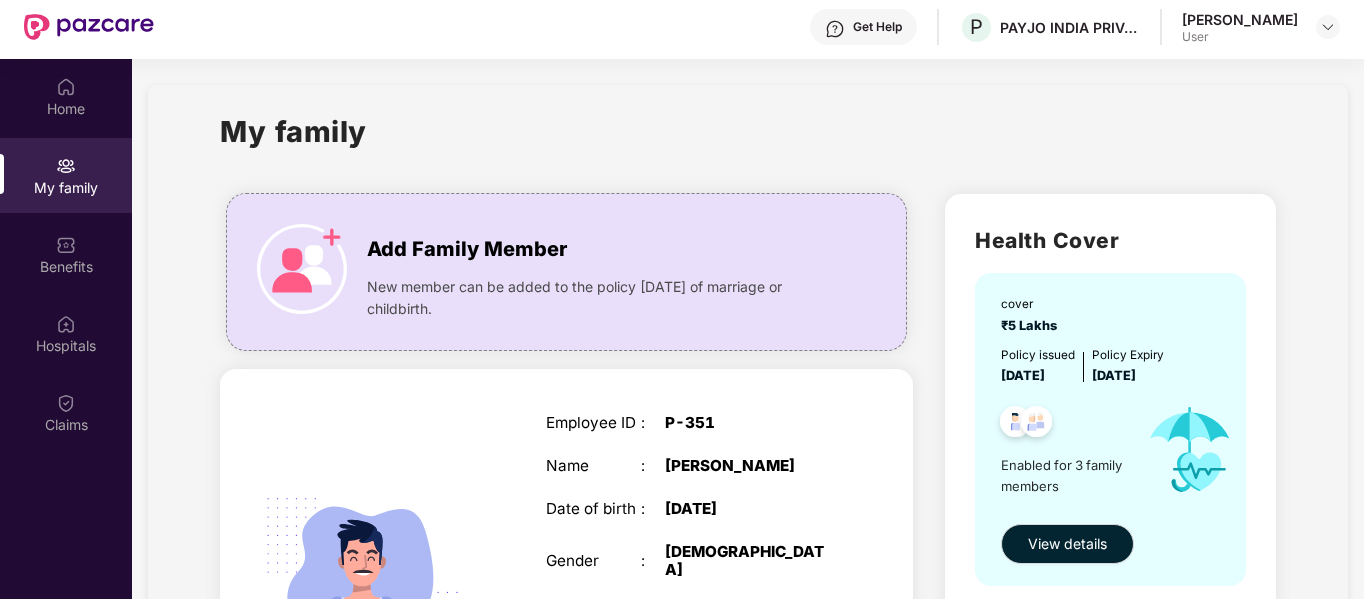 scroll, scrollTop: 0, scrollLeft: 0, axis: both 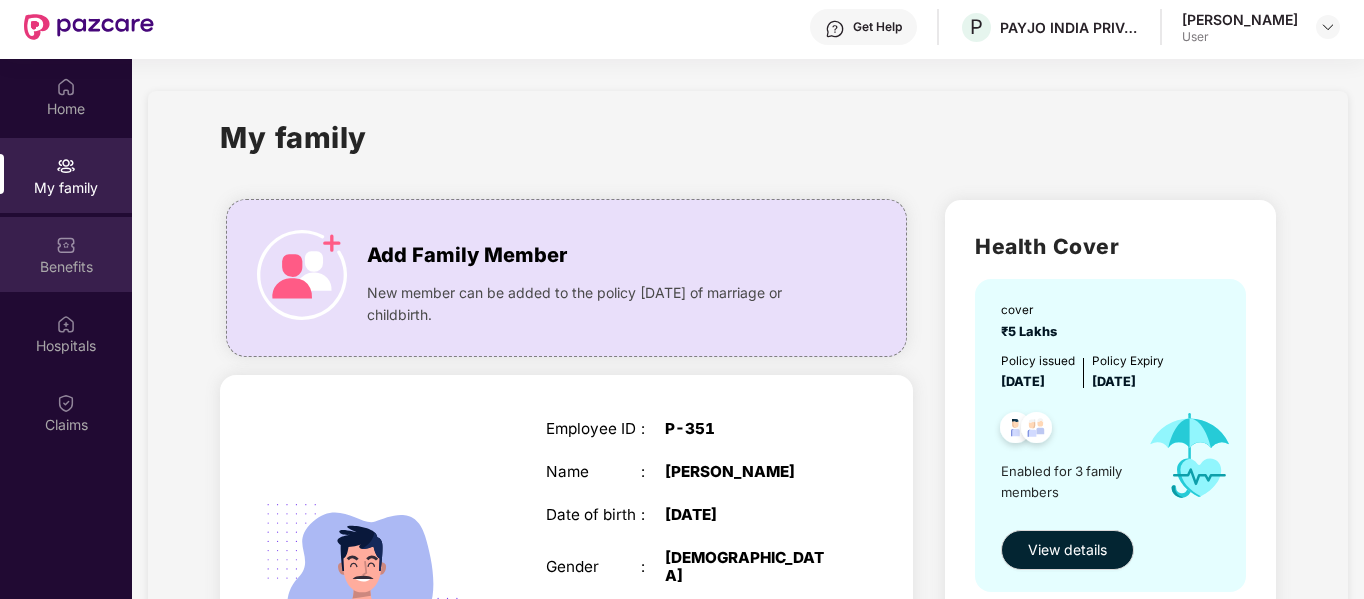 click on "Benefits" at bounding box center (66, 267) 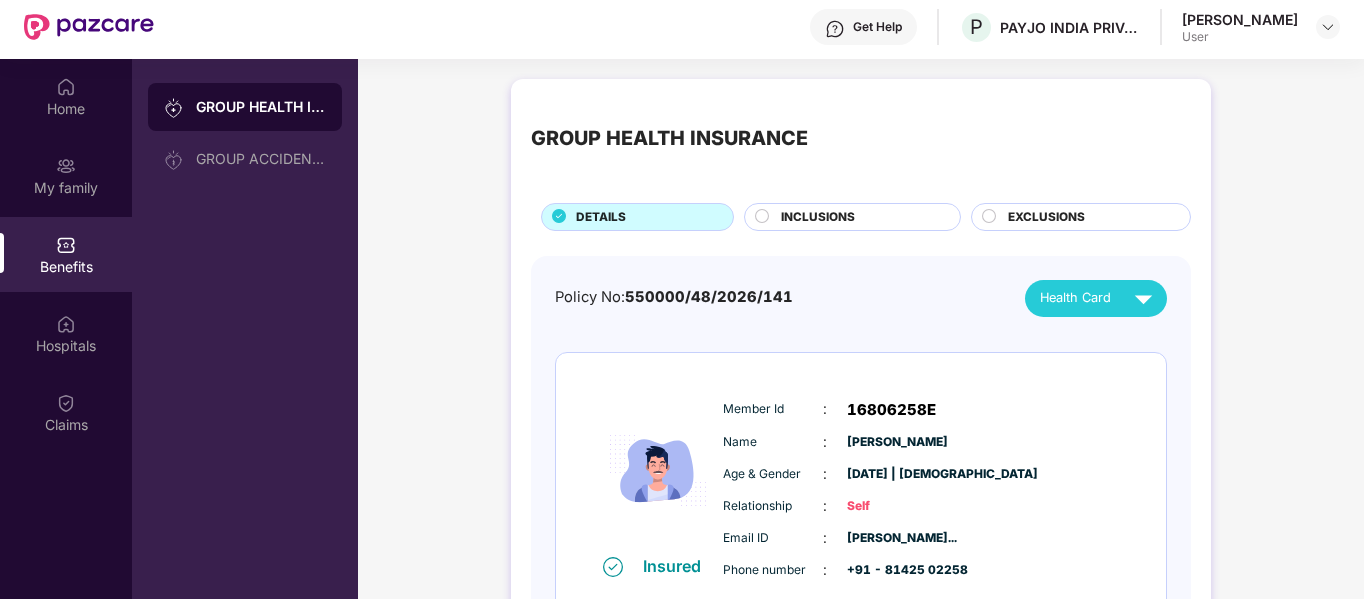 scroll, scrollTop: 100, scrollLeft: 0, axis: vertical 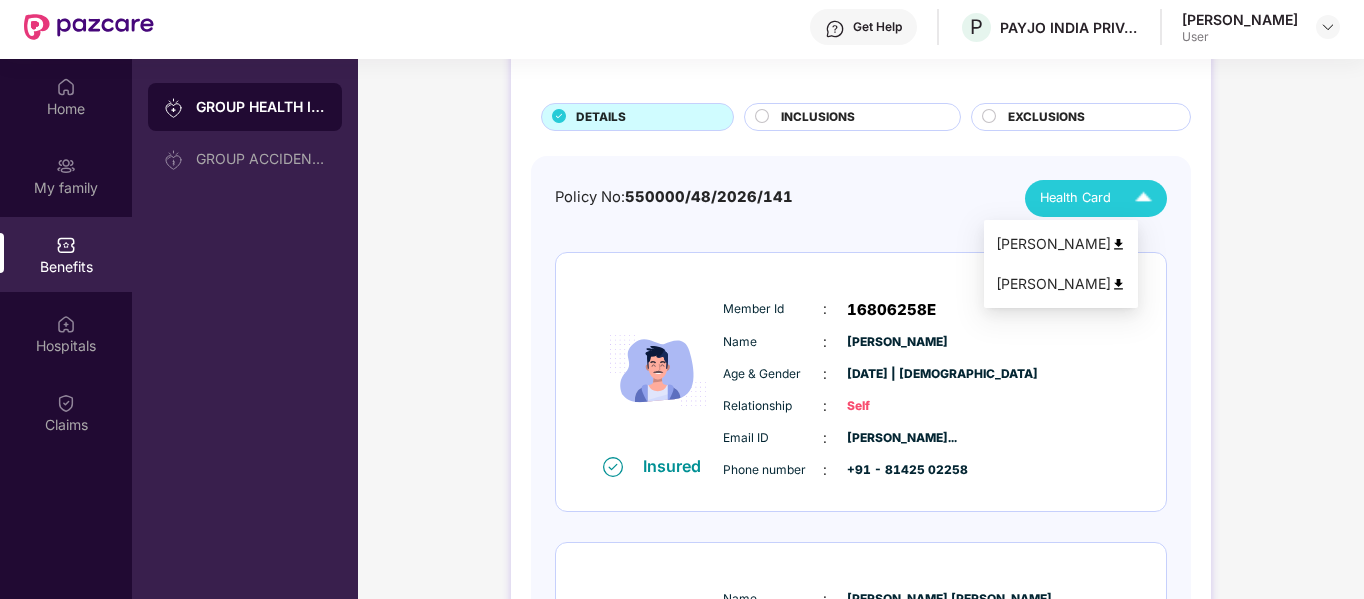 click at bounding box center [1143, 198] 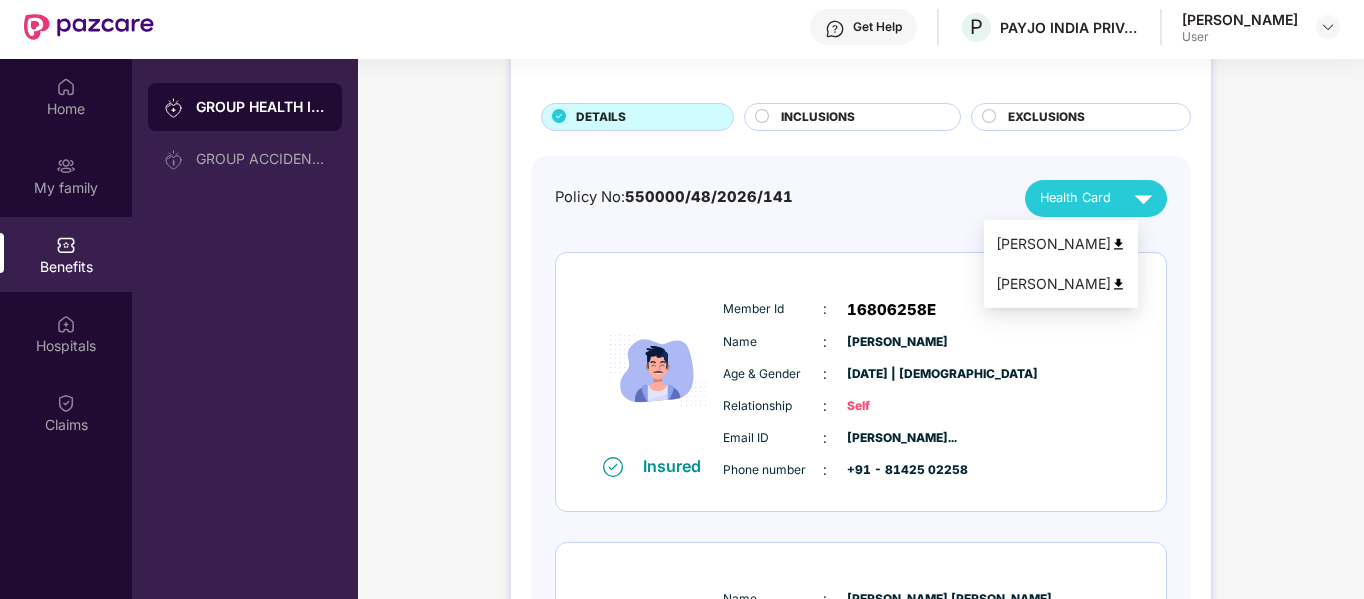 click on "Member Id : 16806258E Name : [PERSON_NAME] Age & Gender : [DATE] | [DEMOGRAPHIC_DATA] Relationship : Self Email ID : [PERSON_NAME]... Phone number : +91 - 81425 02258" at bounding box center [921, 390] 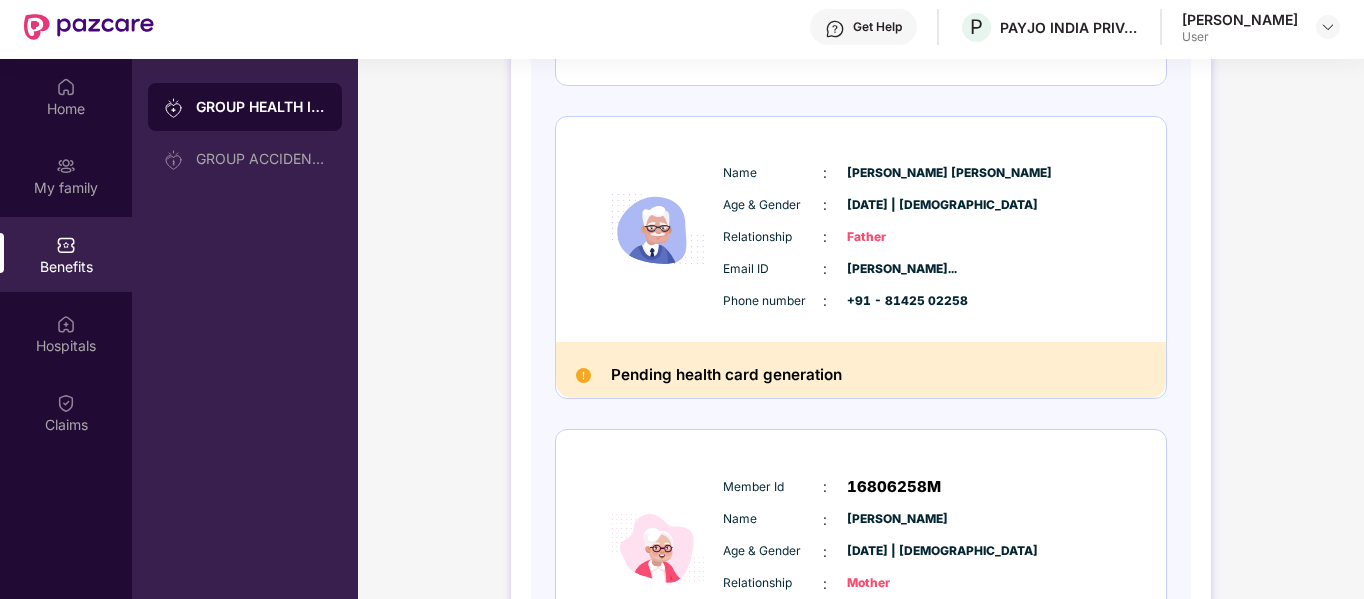 scroll, scrollTop: 482, scrollLeft: 0, axis: vertical 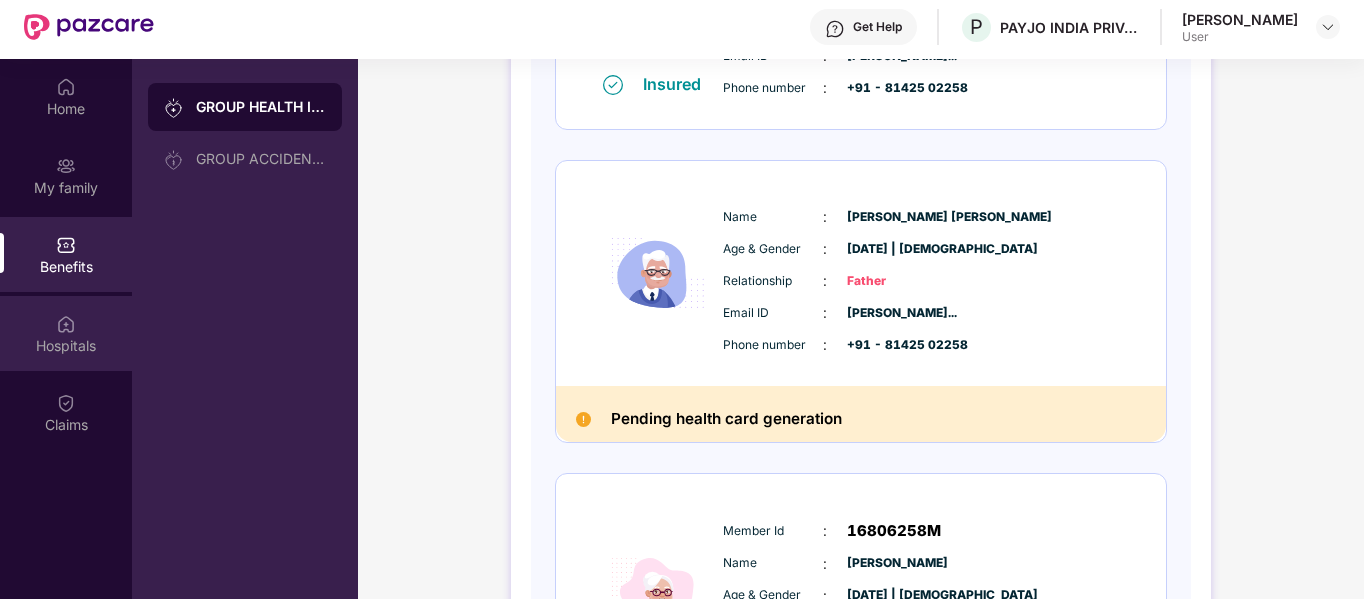 click on "Hospitals" at bounding box center [66, 346] 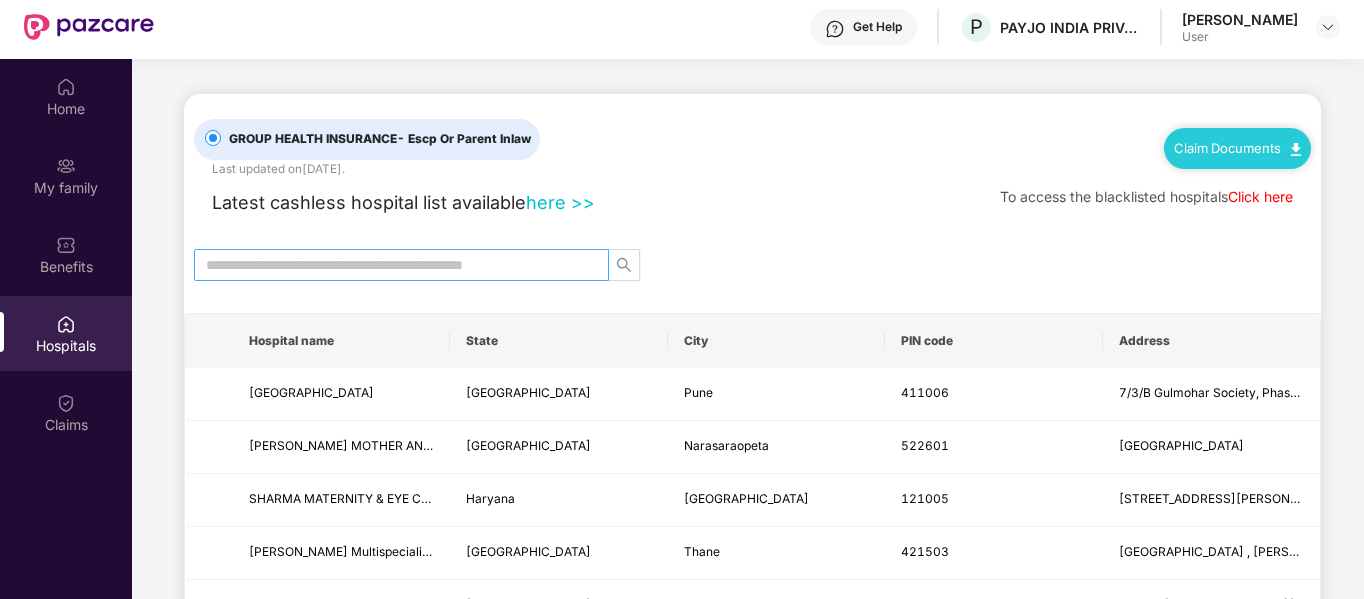 click at bounding box center (393, 265) 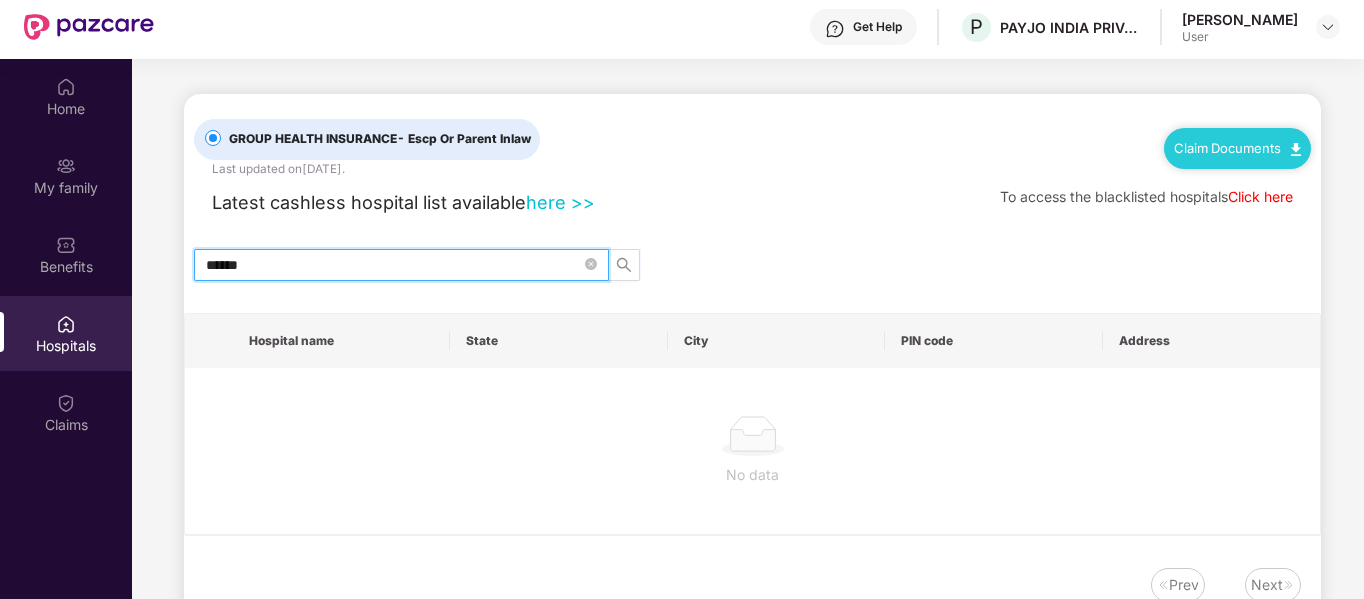 click on "******" at bounding box center [393, 265] 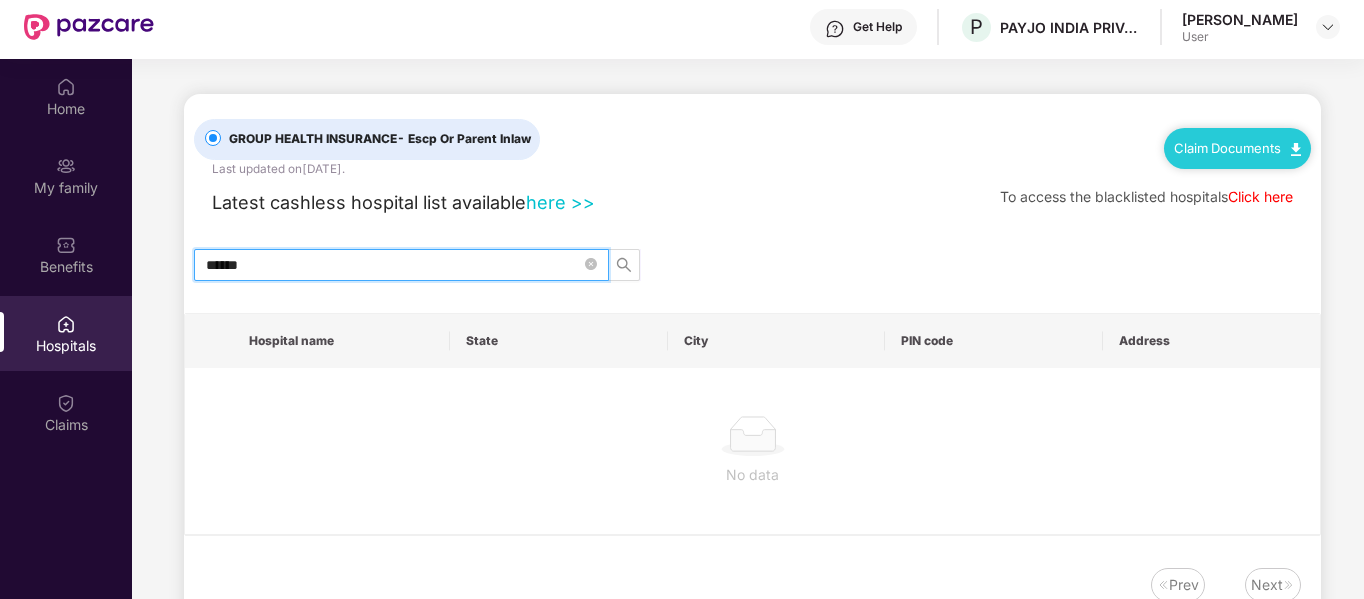 click on "******" at bounding box center [393, 265] 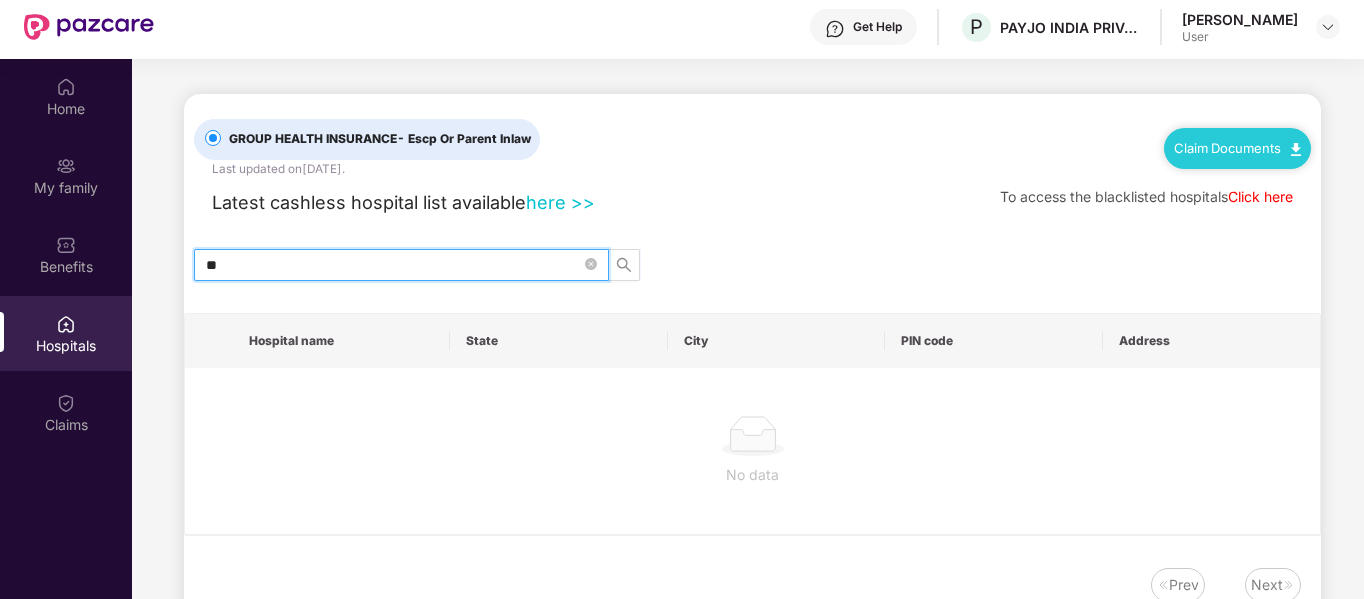 type on "*" 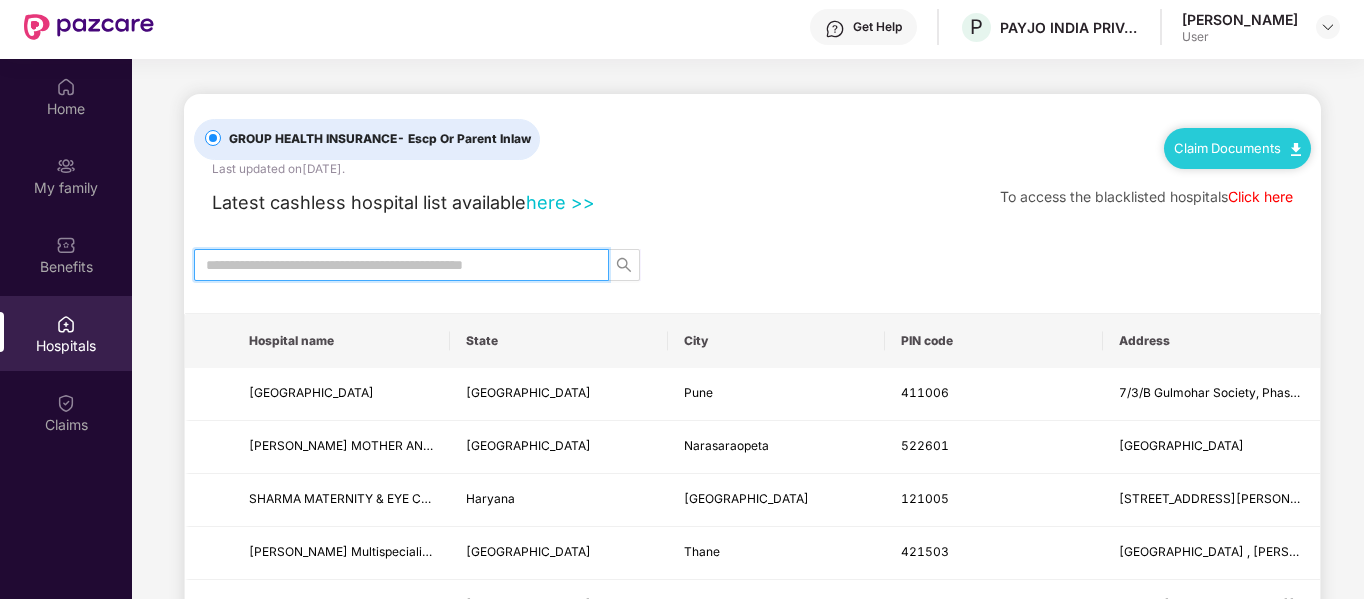 click at bounding box center [393, 265] 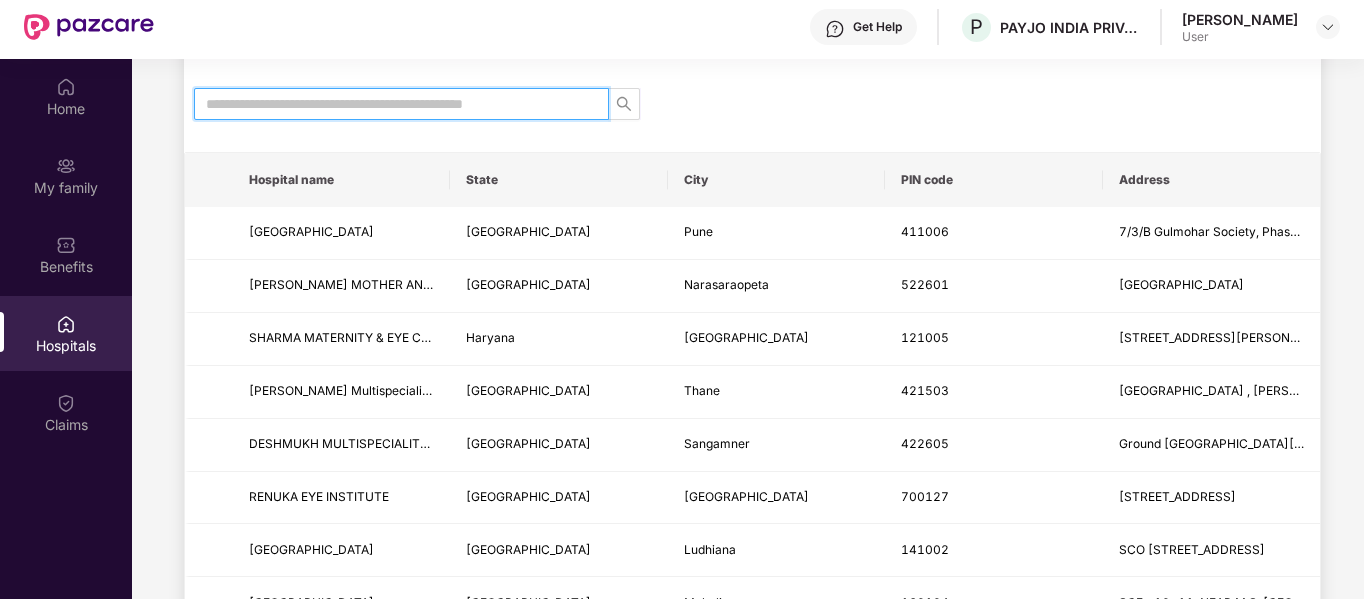 scroll, scrollTop: 0, scrollLeft: 0, axis: both 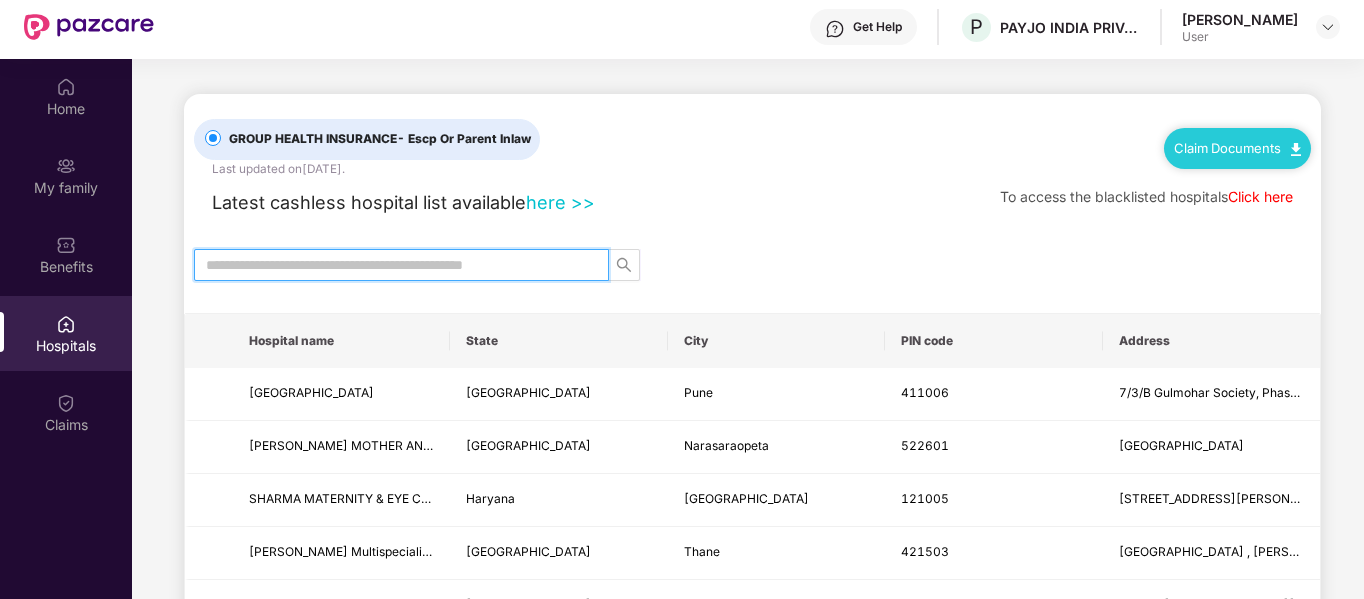 click at bounding box center [393, 265] 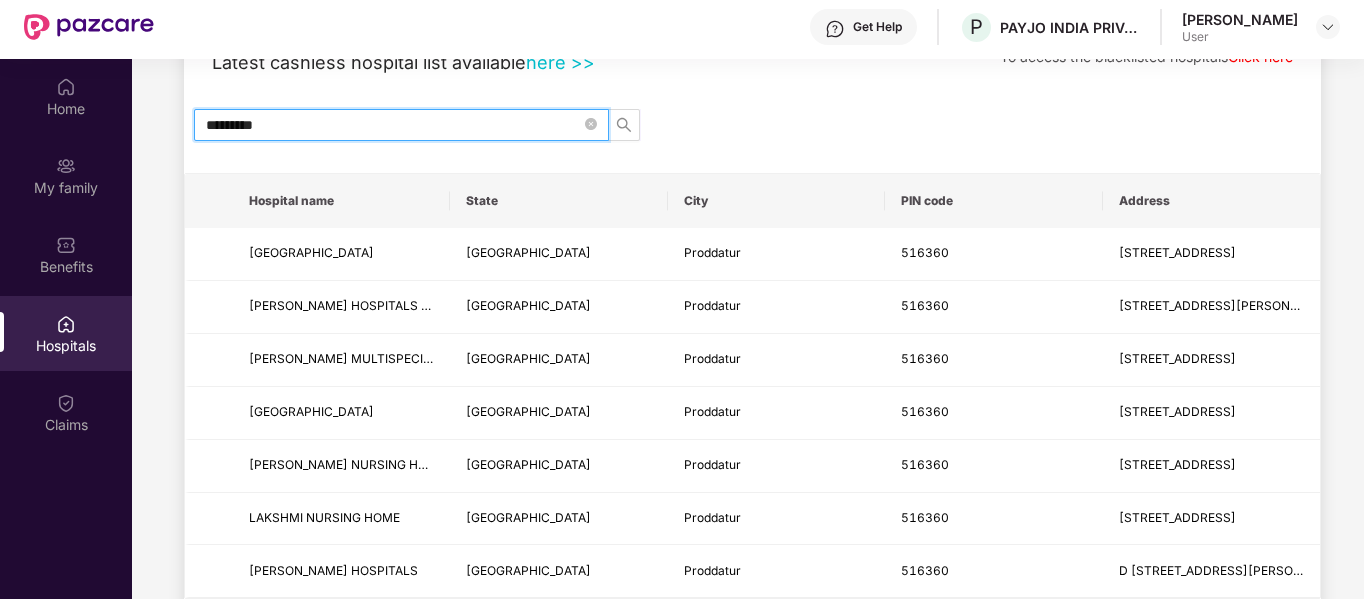 scroll, scrollTop: 0, scrollLeft: 0, axis: both 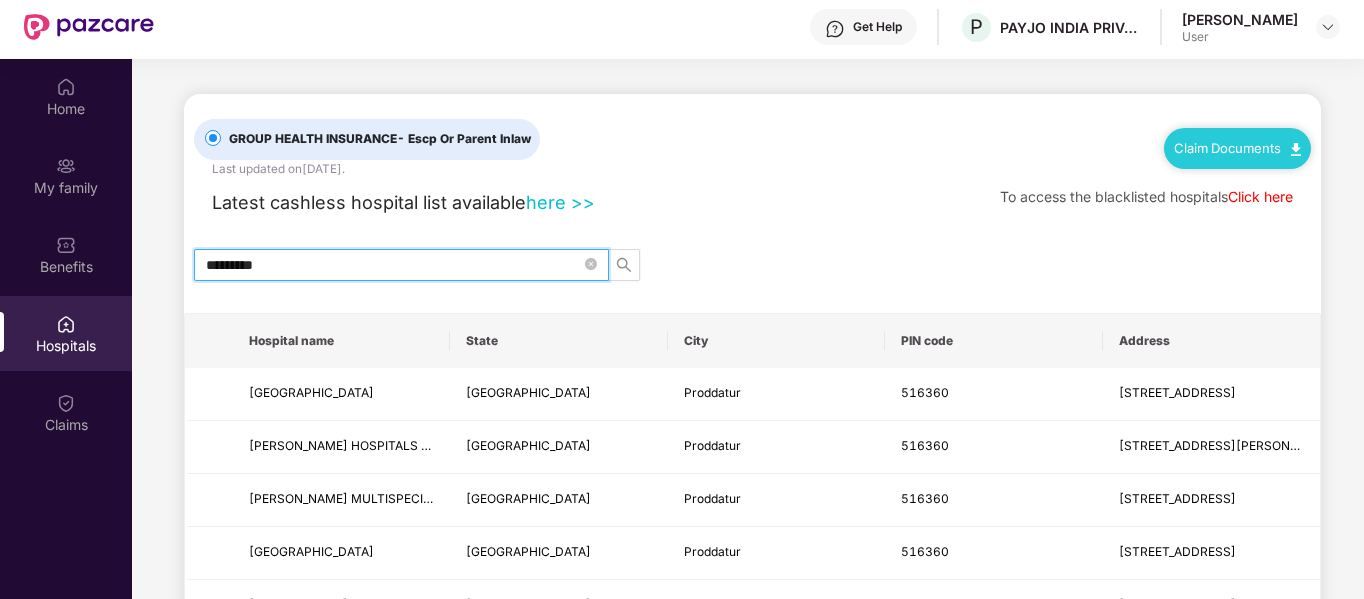 click on "*********" at bounding box center (393, 265) 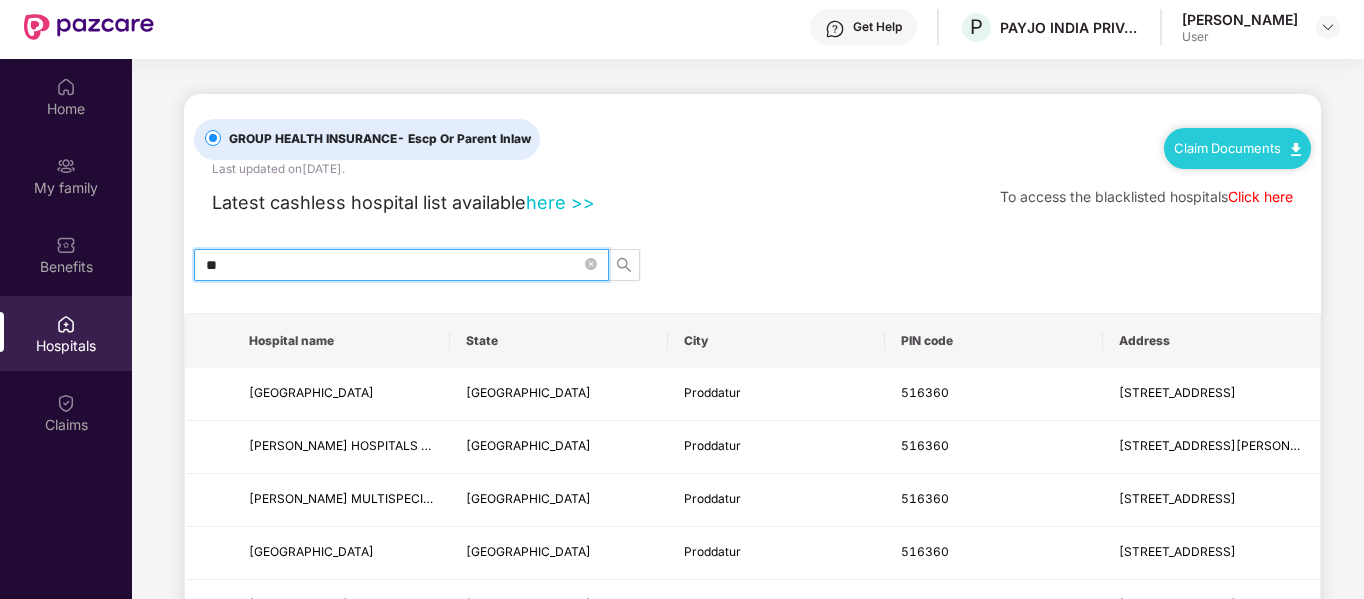 type on "*" 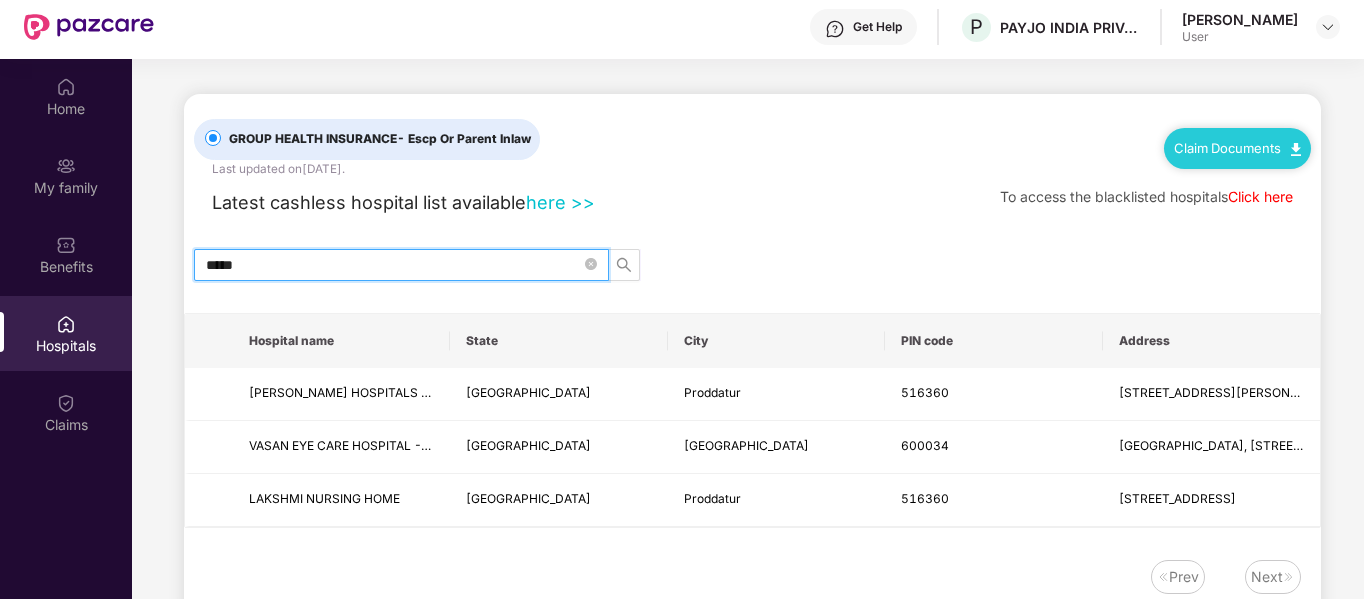 click on "*****" at bounding box center [393, 265] 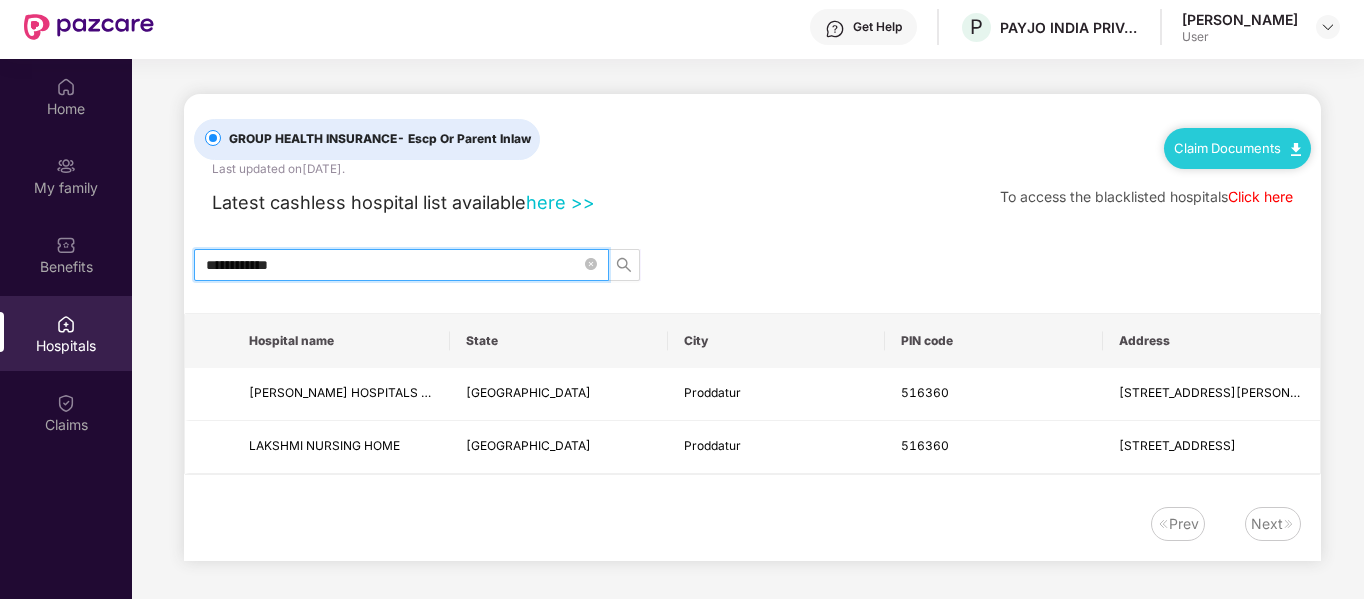 type on "**********" 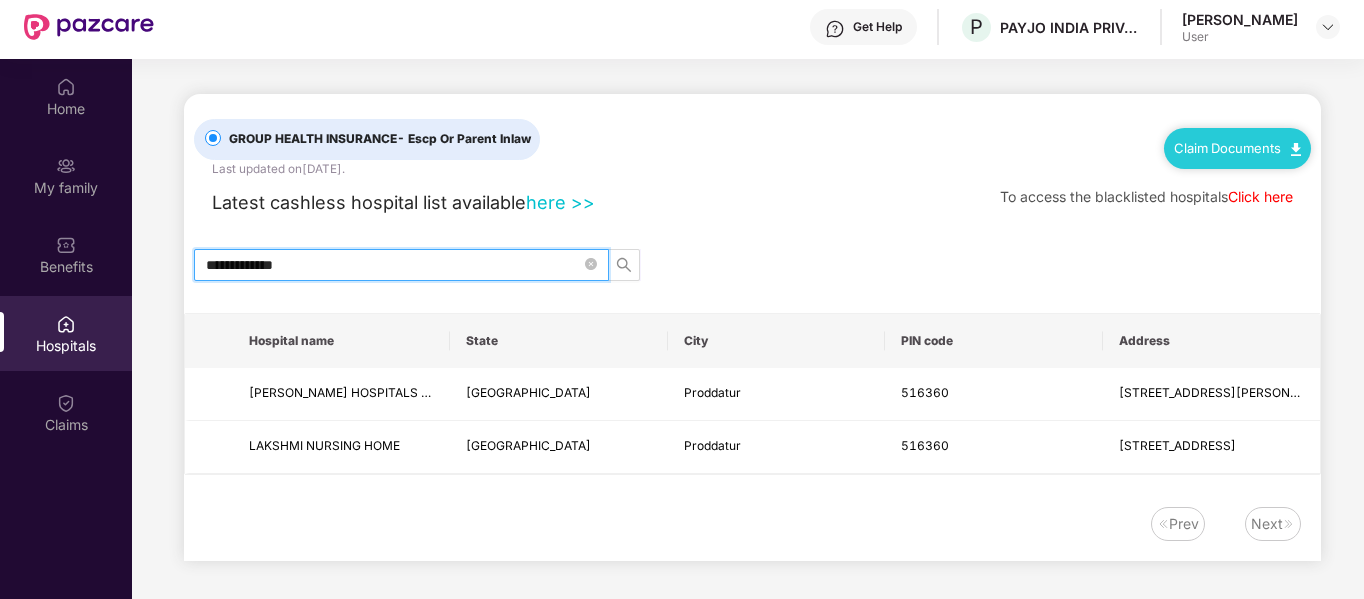 drag, startPoint x: 352, startPoint y: 273, endPoint x: 197, endPoint y: 272, distance: 155.00322 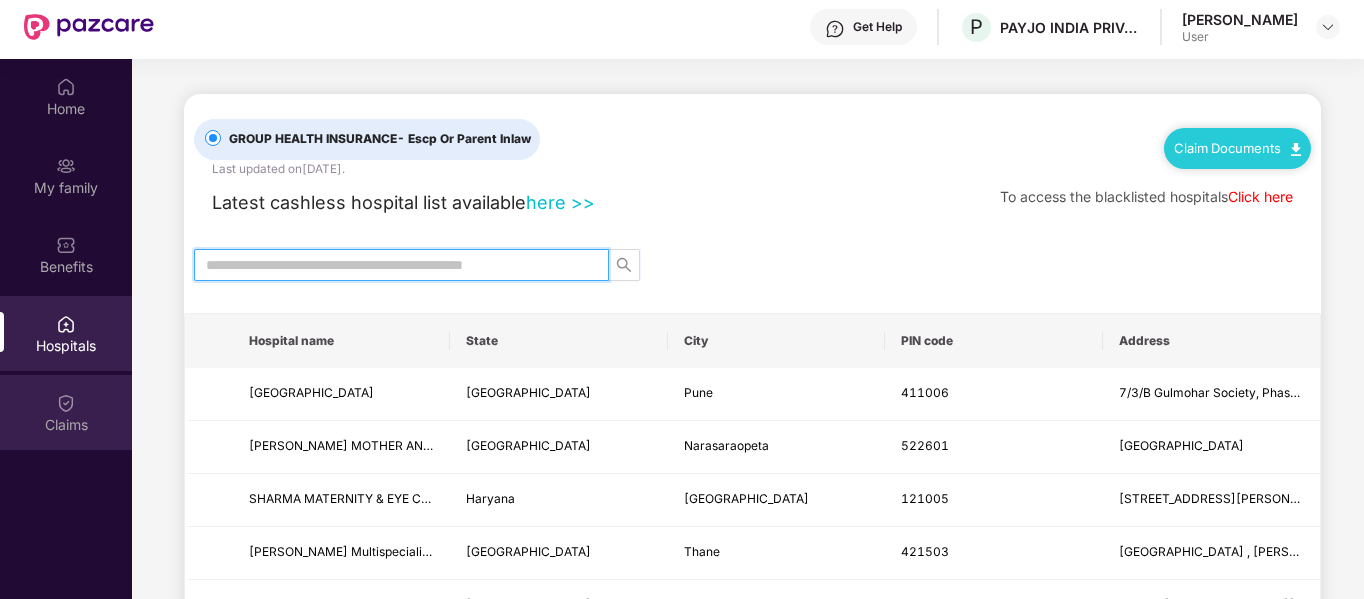 click on "Claims" at bounding box center [66, 425] 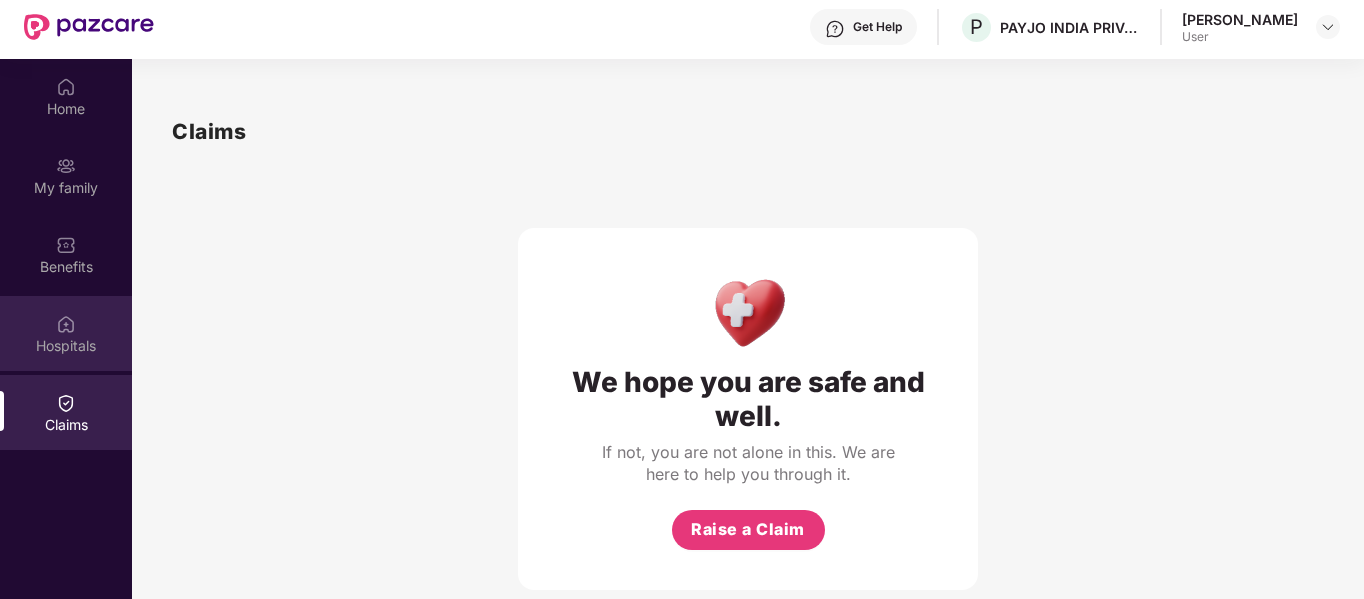 click on "Hospitals" at bounding box center [66, 333] 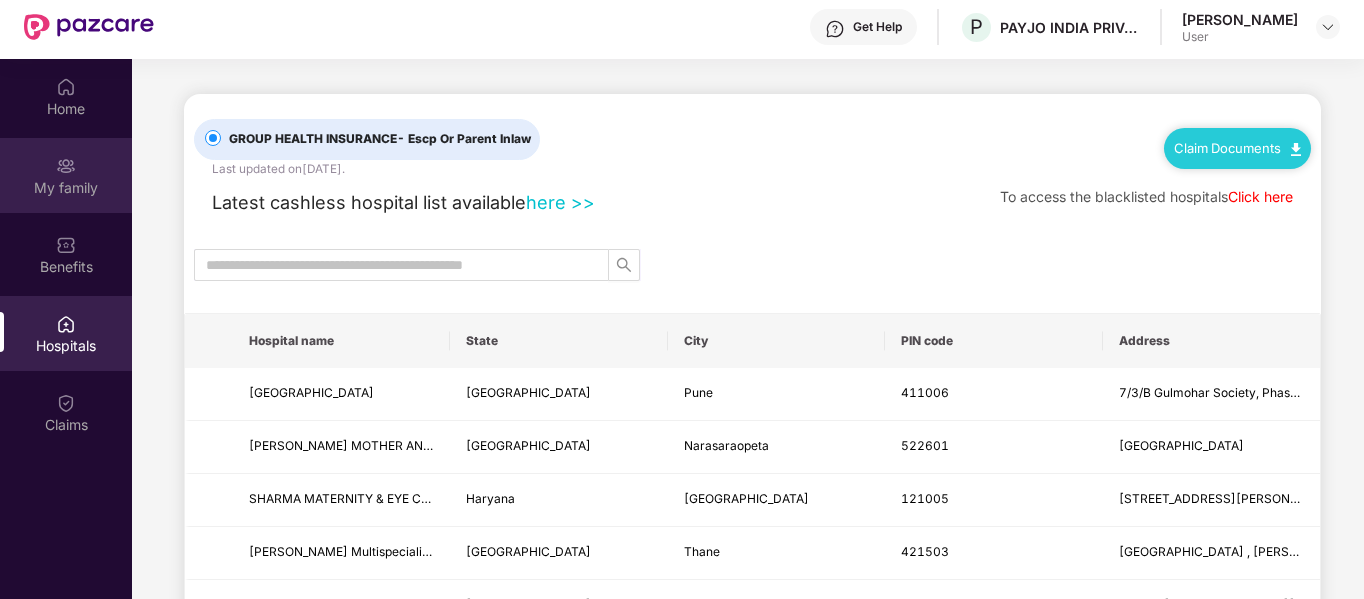 click on "My family" at bounding box center [66, 188] 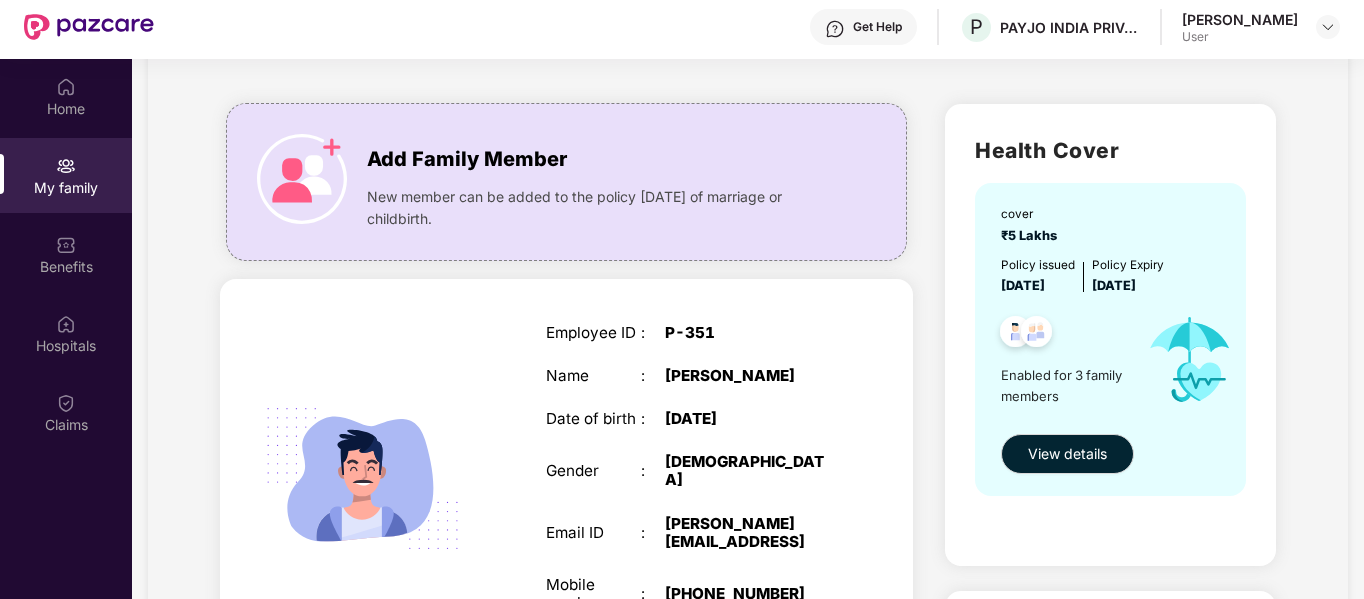 scroll, scrollTop: 132, scrollLeft: 0, axis: vertical 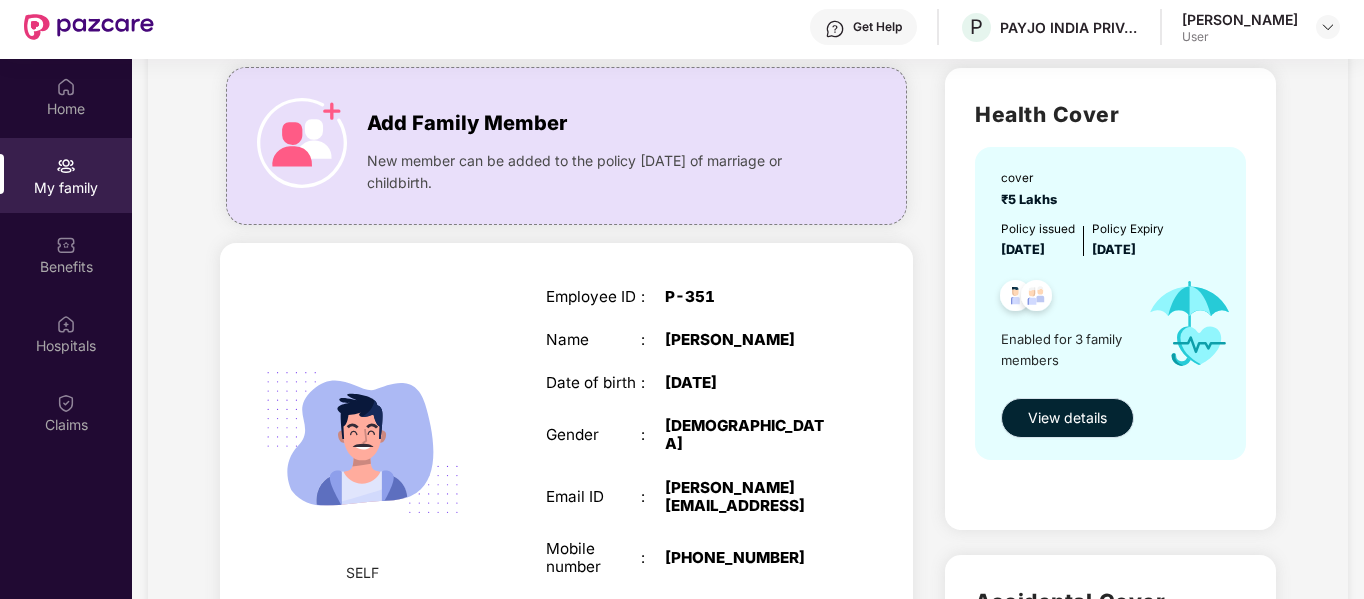 click on "View details" at bounding box center (1067, 418) 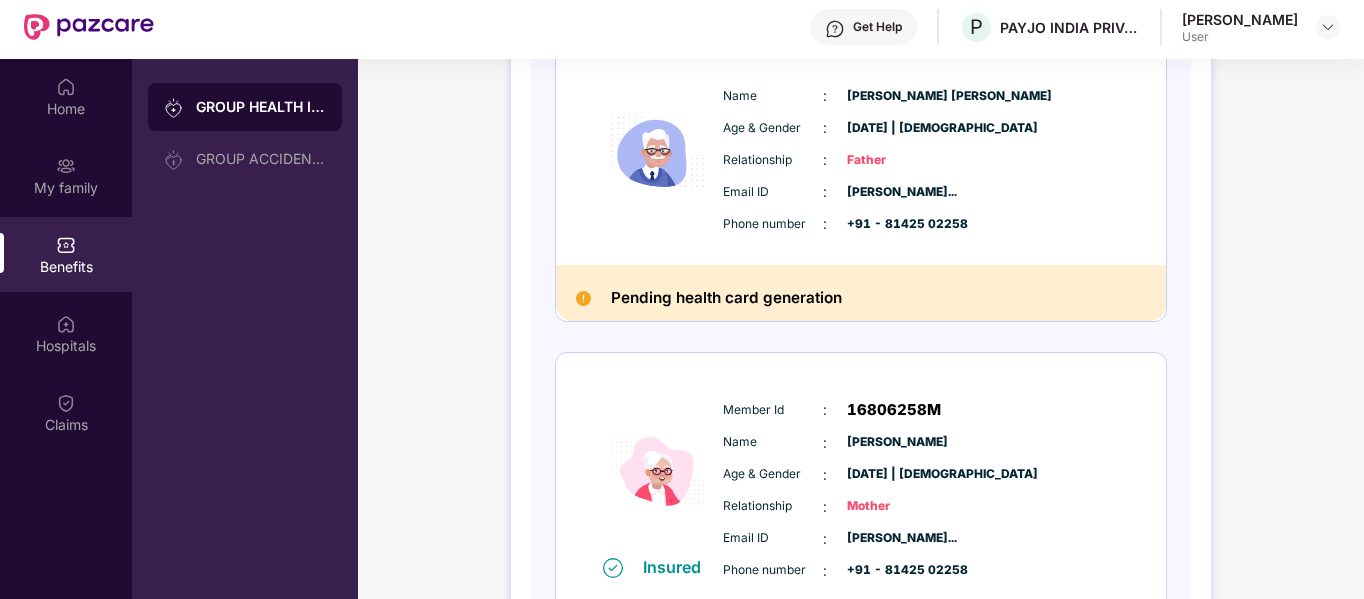 scroll, scrollTop: 682, scrollLeft: 0, axis: vertical 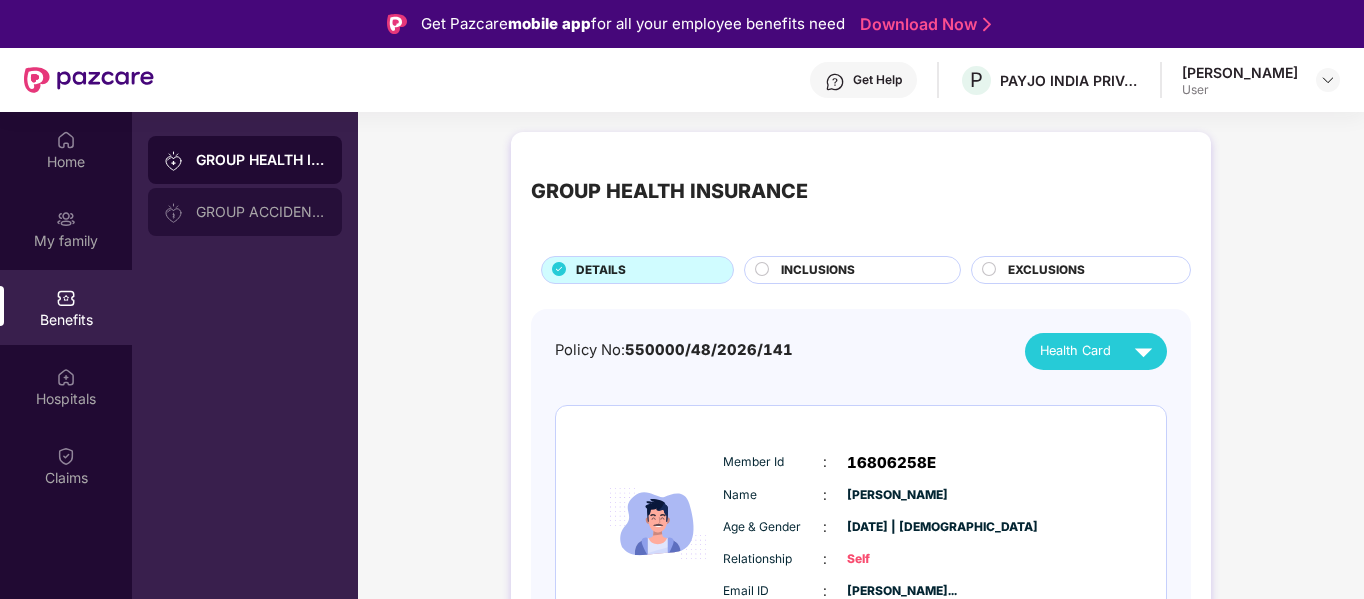 click on "GROUP ACCIDENTAL INSURANCE" at bounding box center [261, 212] 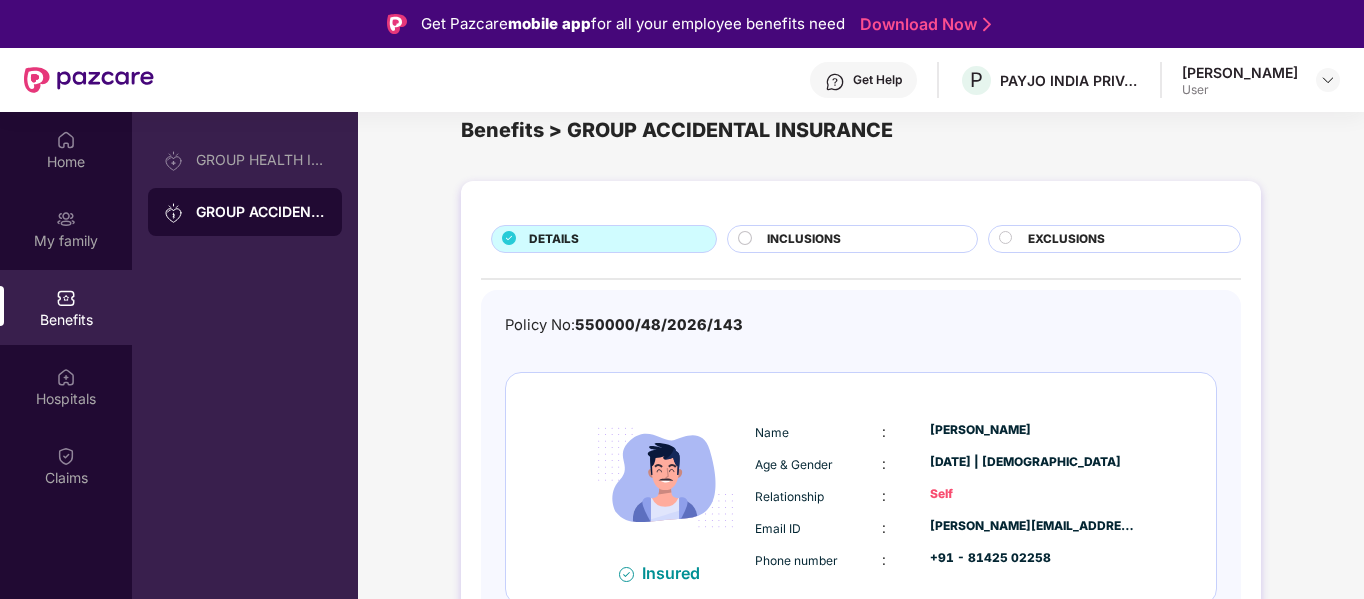scroll, scrollTop: 55, scrollLeft: 0, axis: vertical 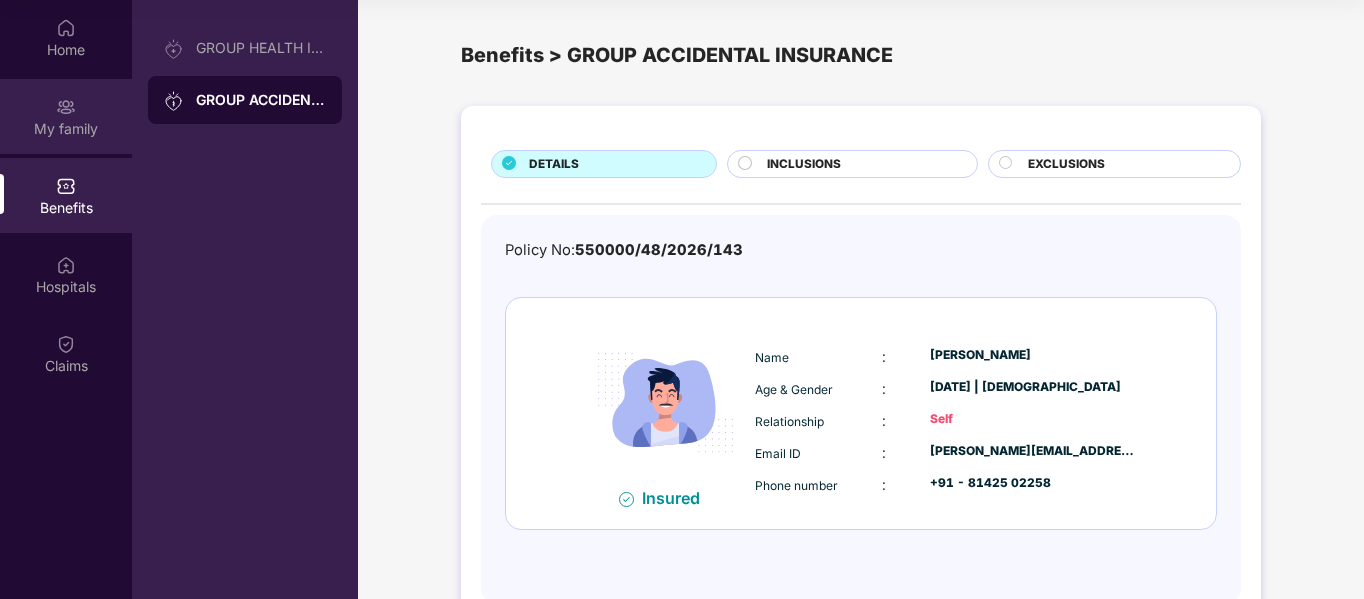 click at bounding box center (66, 107) 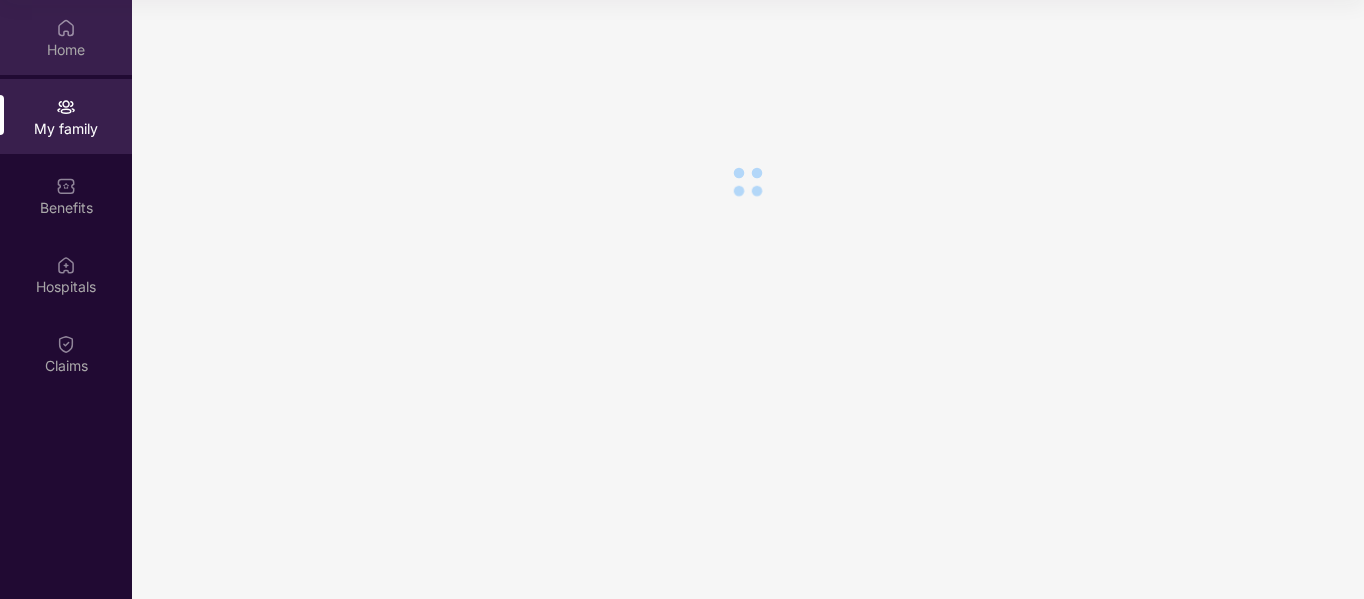 click at bounding box center [66, 28] 